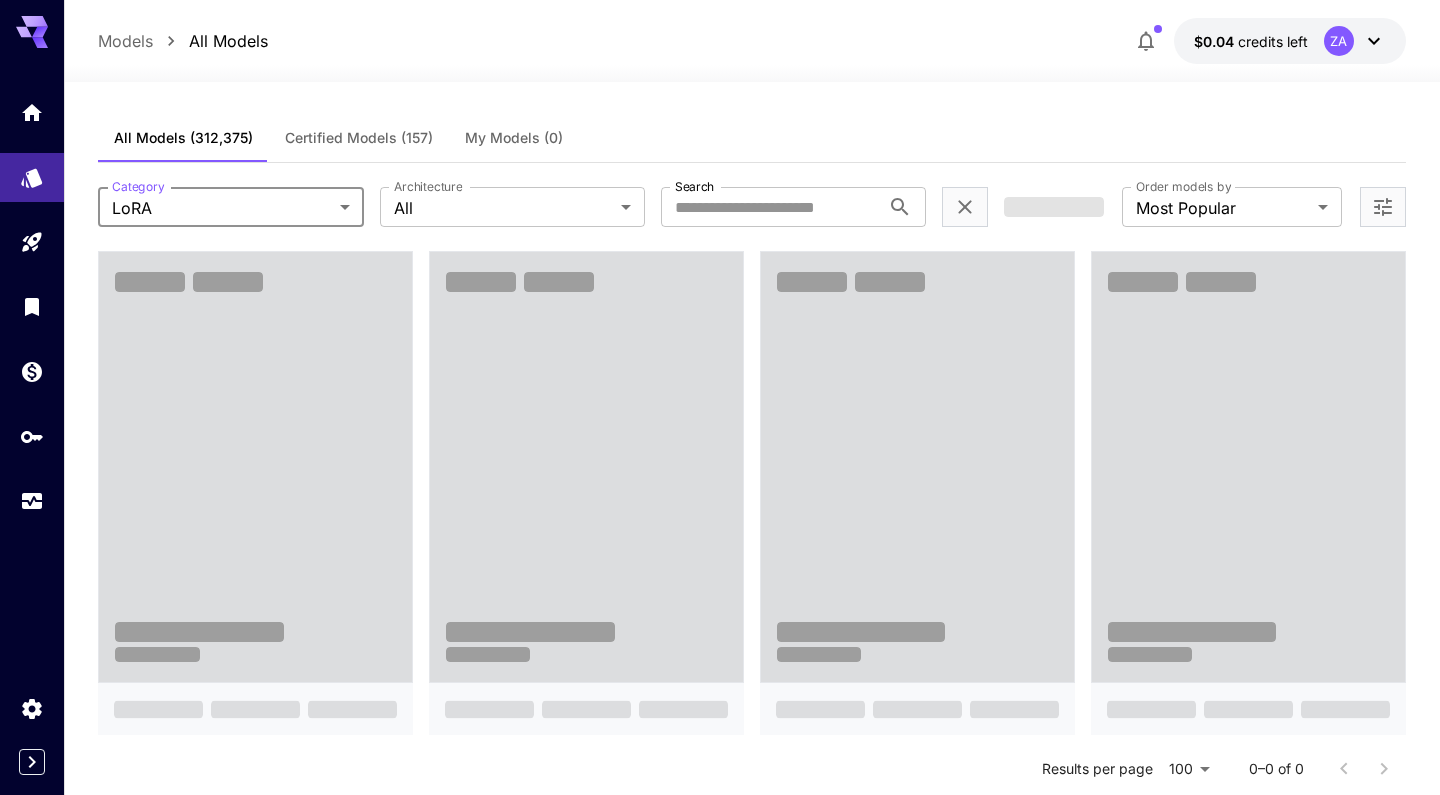 scroll, scrollTop: 0, scrollLeft: 0, axis: both 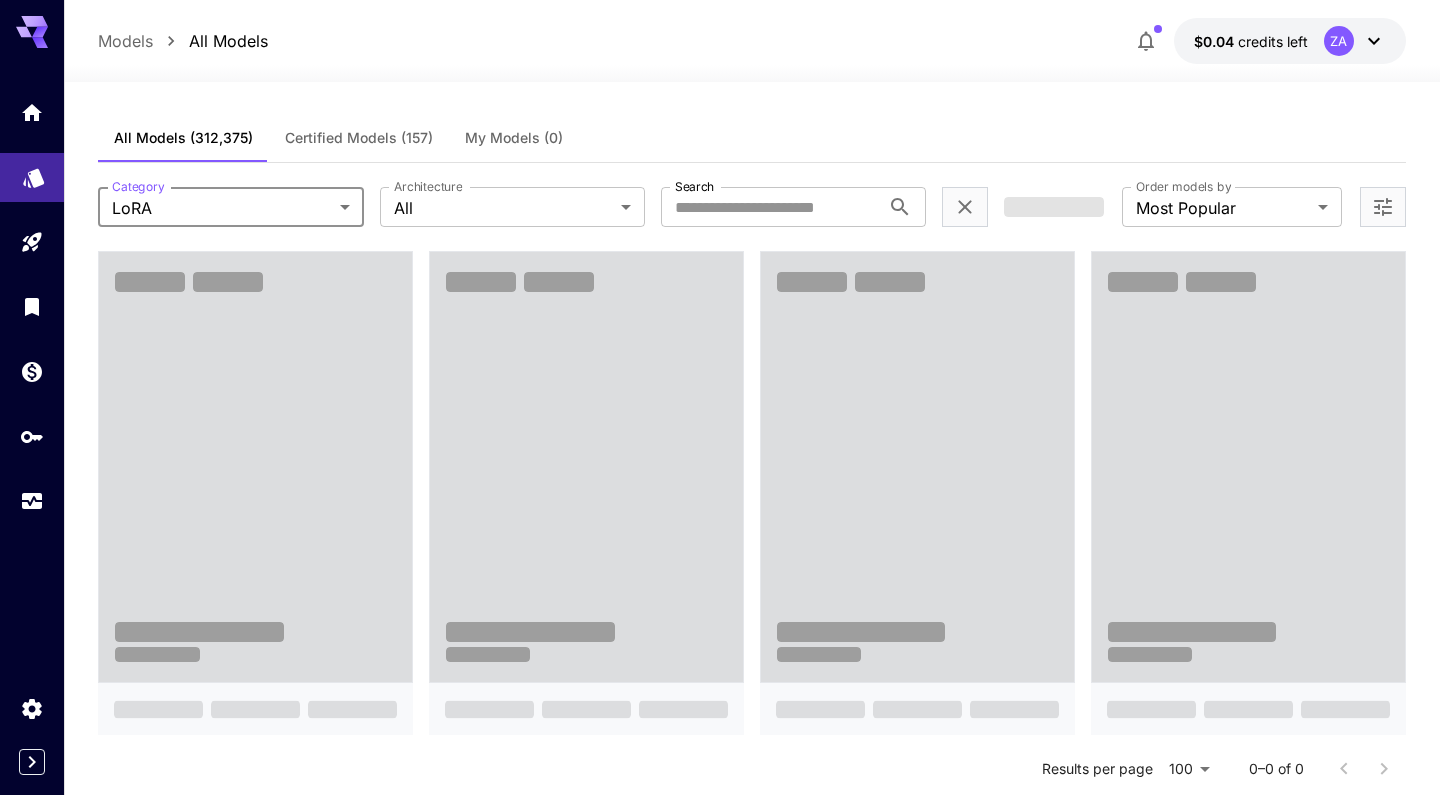 click 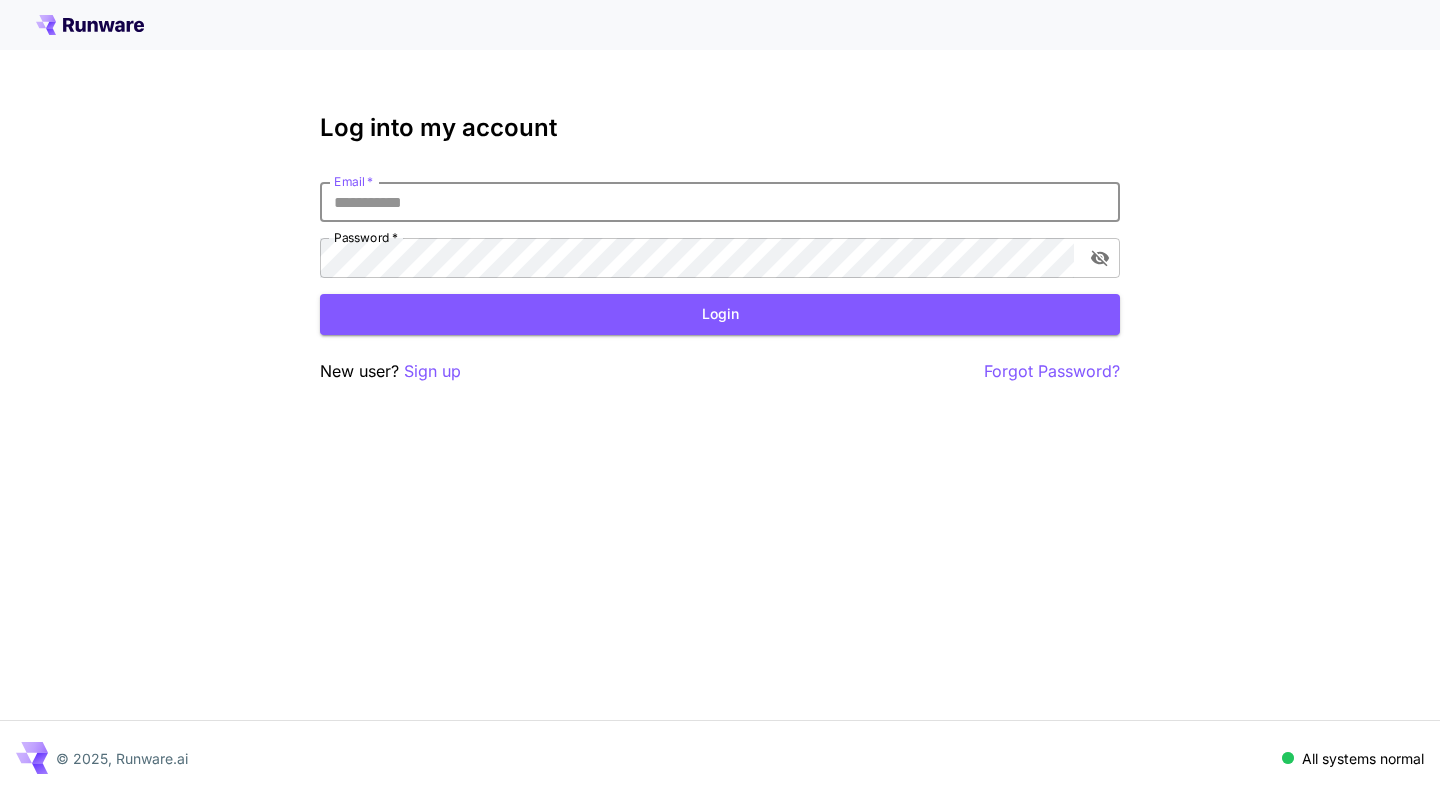 type on "**********" 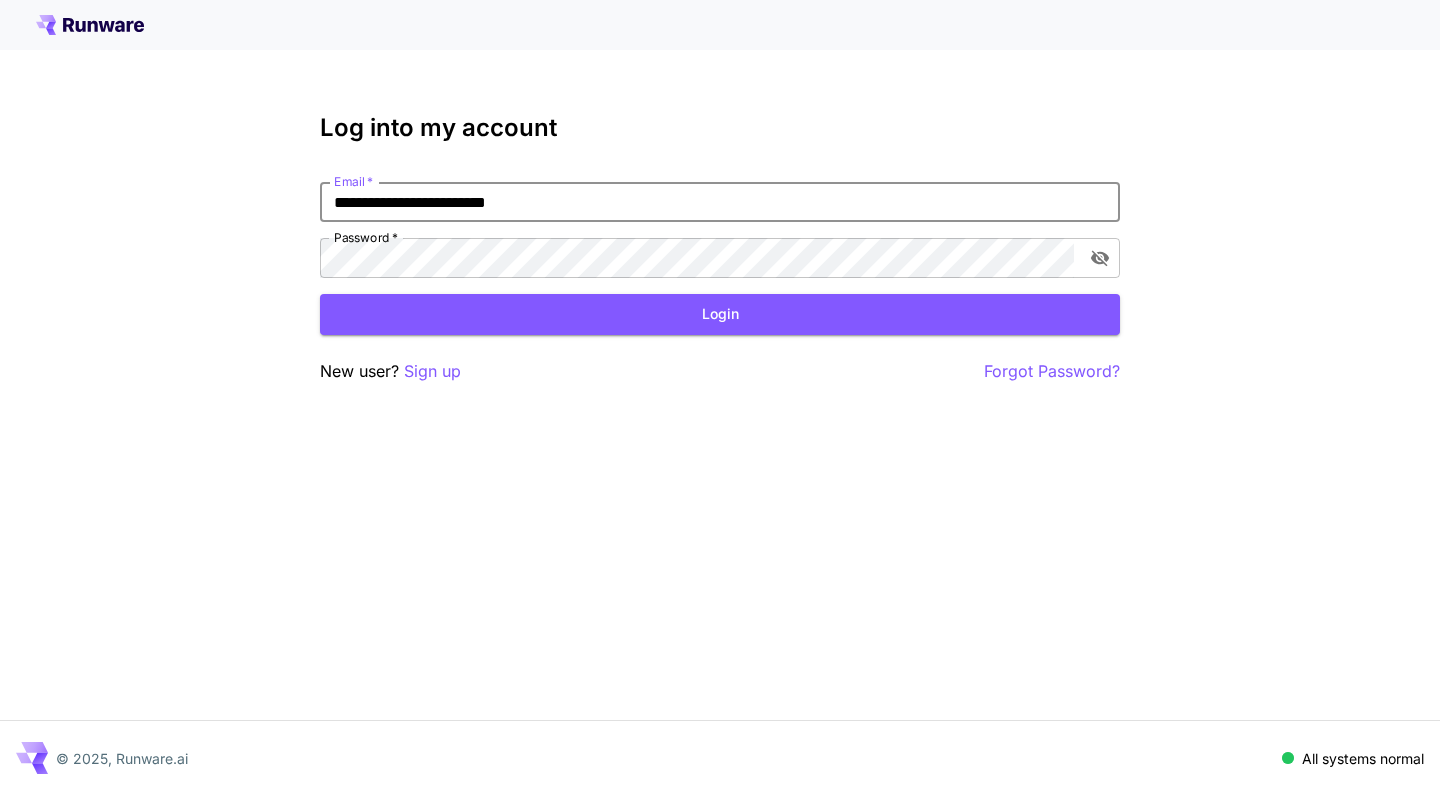 click on "Login" at bounding box center (720, 314) 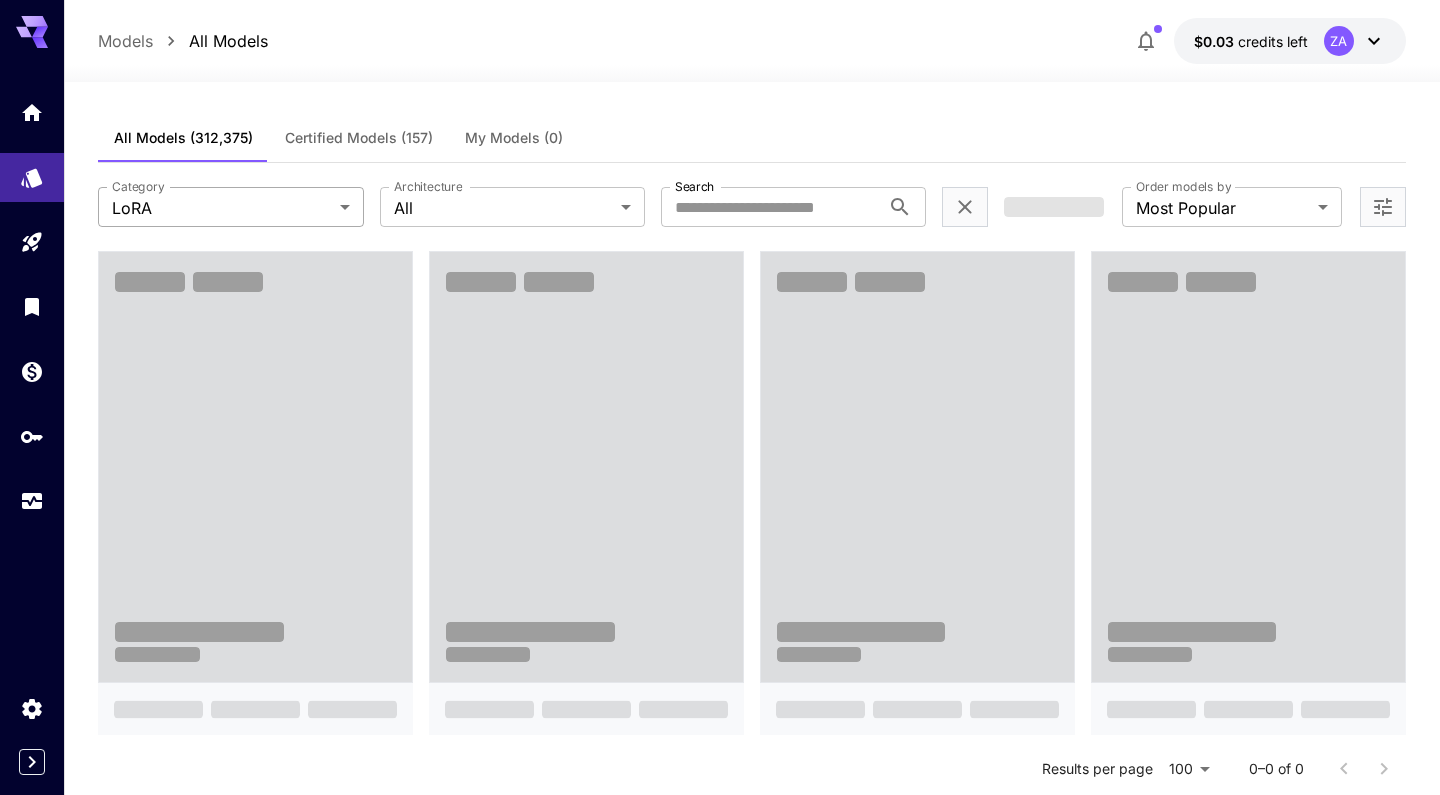 click on "**********" at bounding box center (720, 1424) 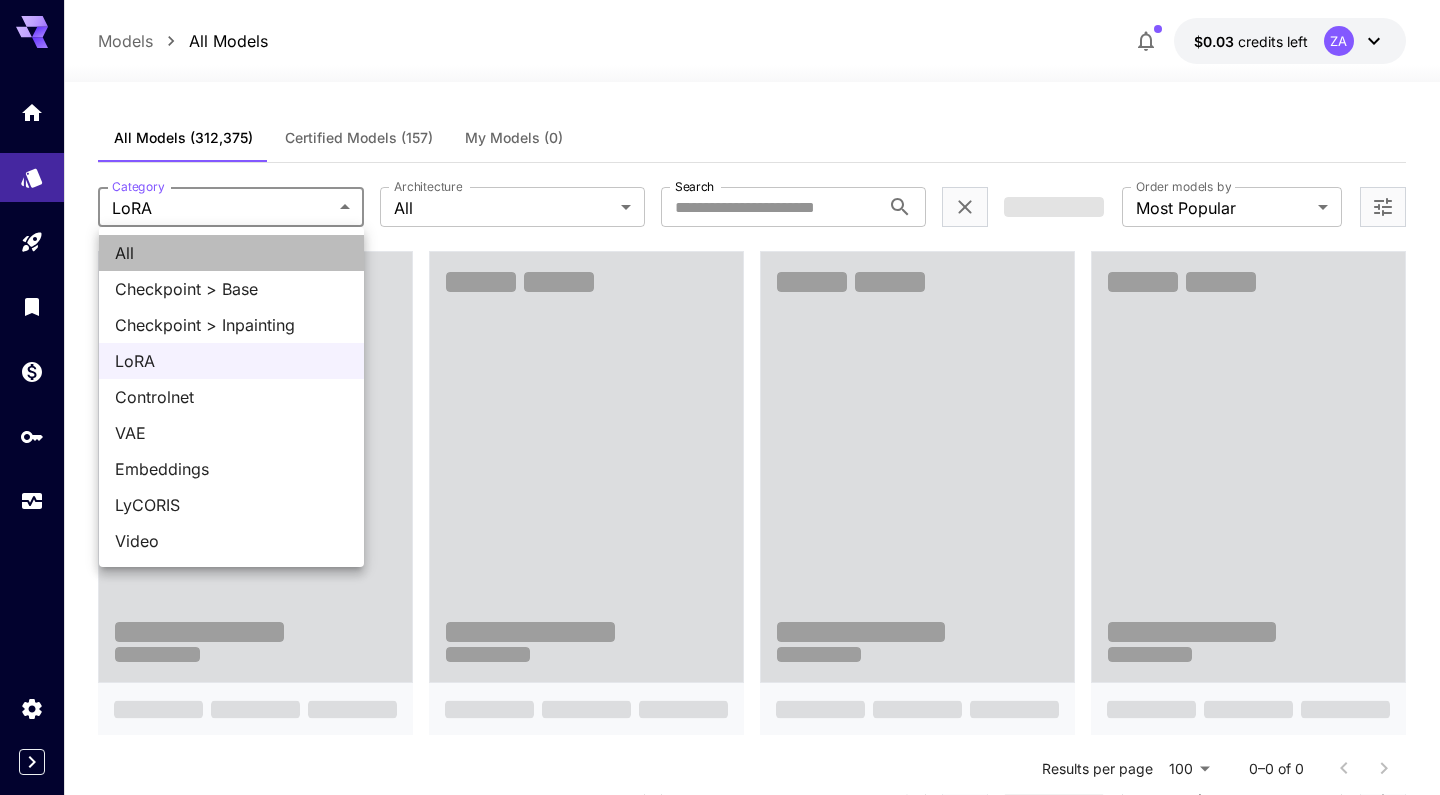 click on "All" at bounding box center (231, 253) 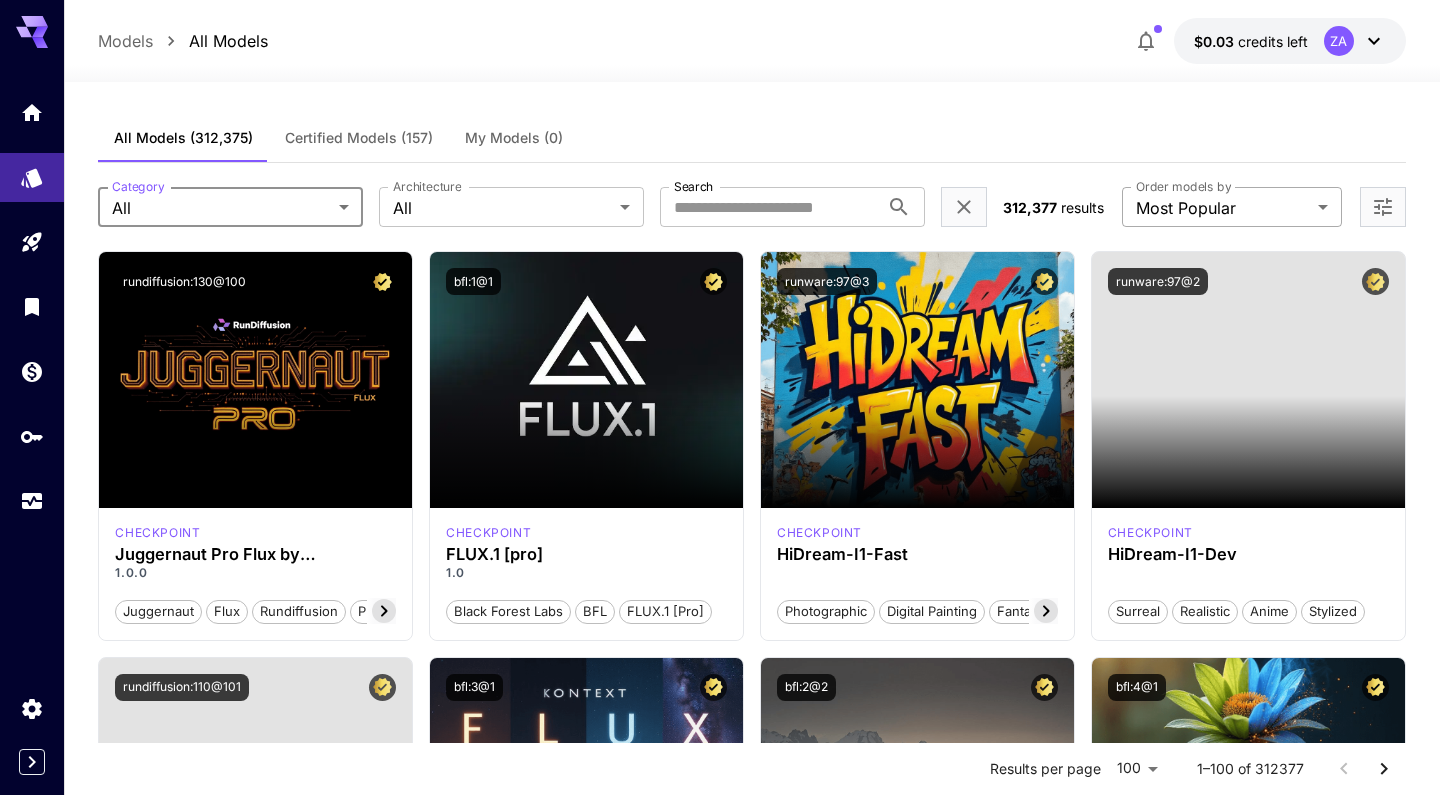 click on "**********" at bounding box center (720, 9553) 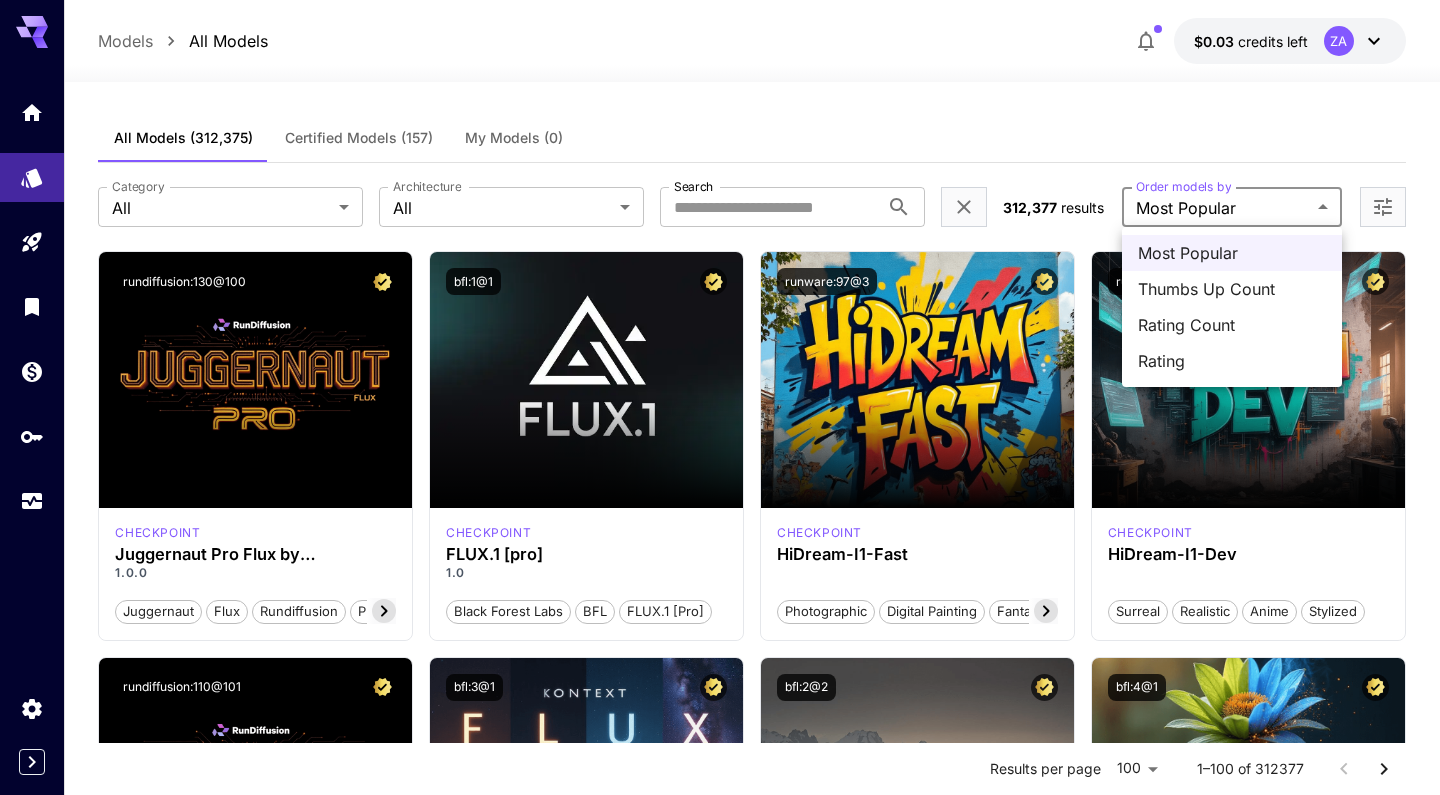 click at bounding box center (720, 397) 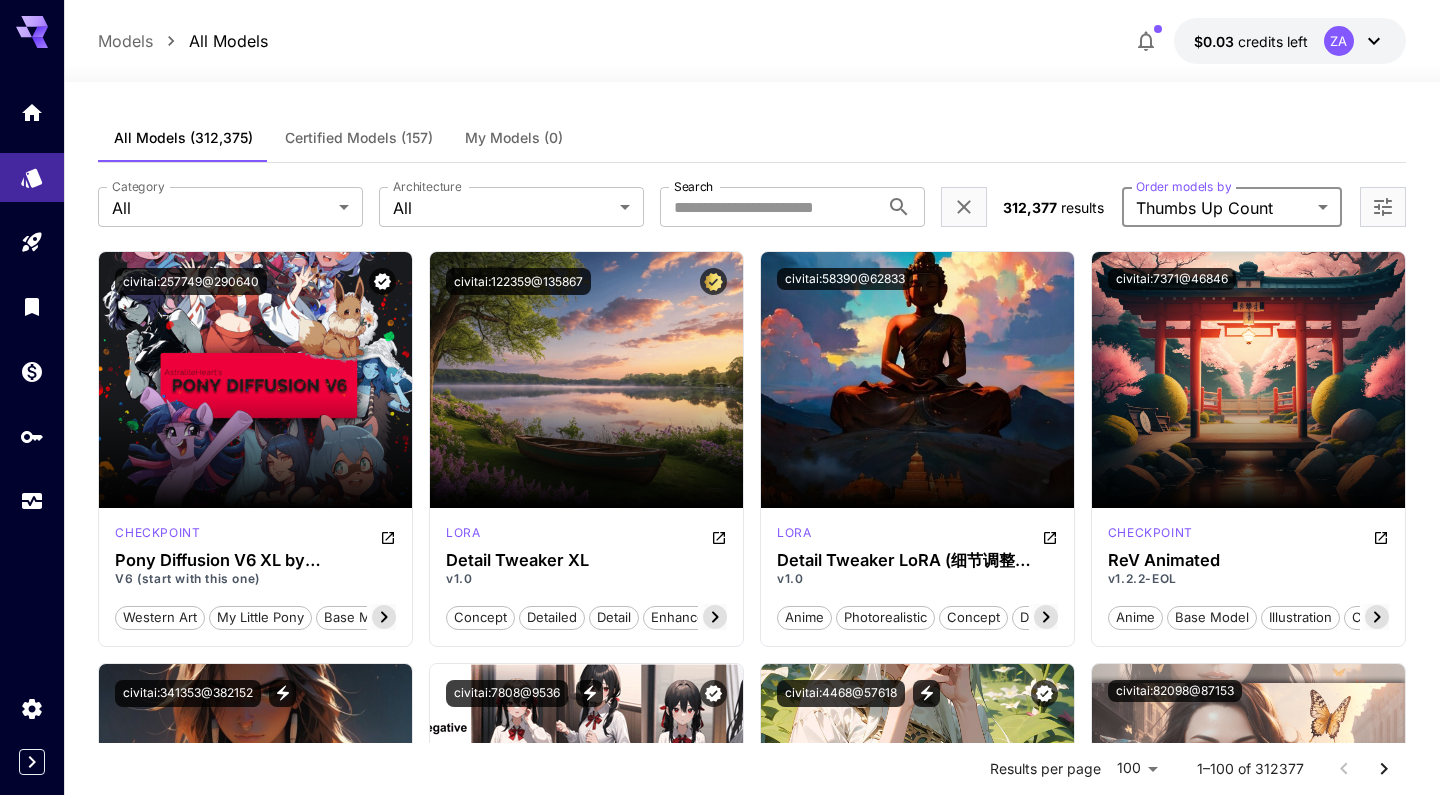 click on "**********" at bounding box center [720, 9565] 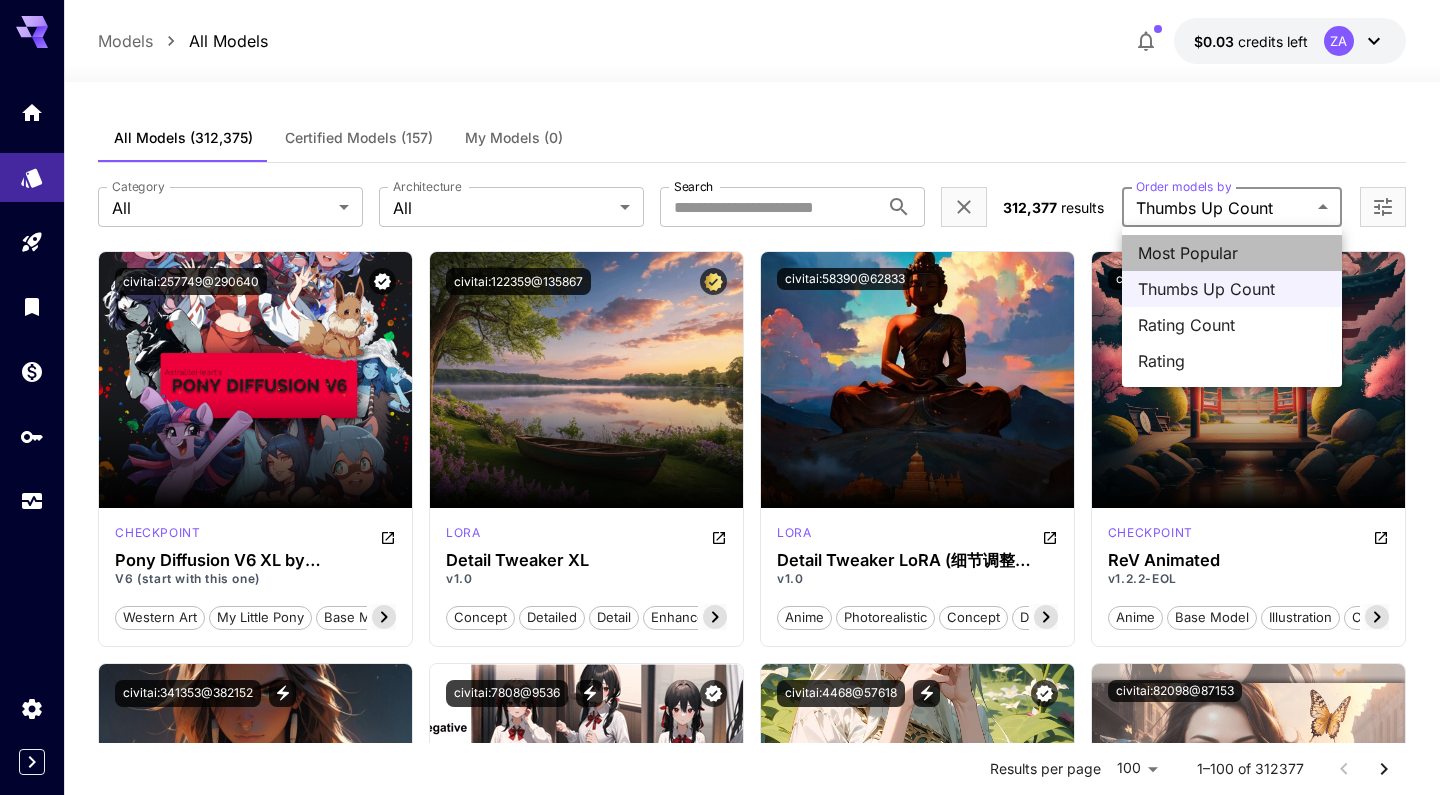 click on "Most Popular" at bounding box center (1232, 253) 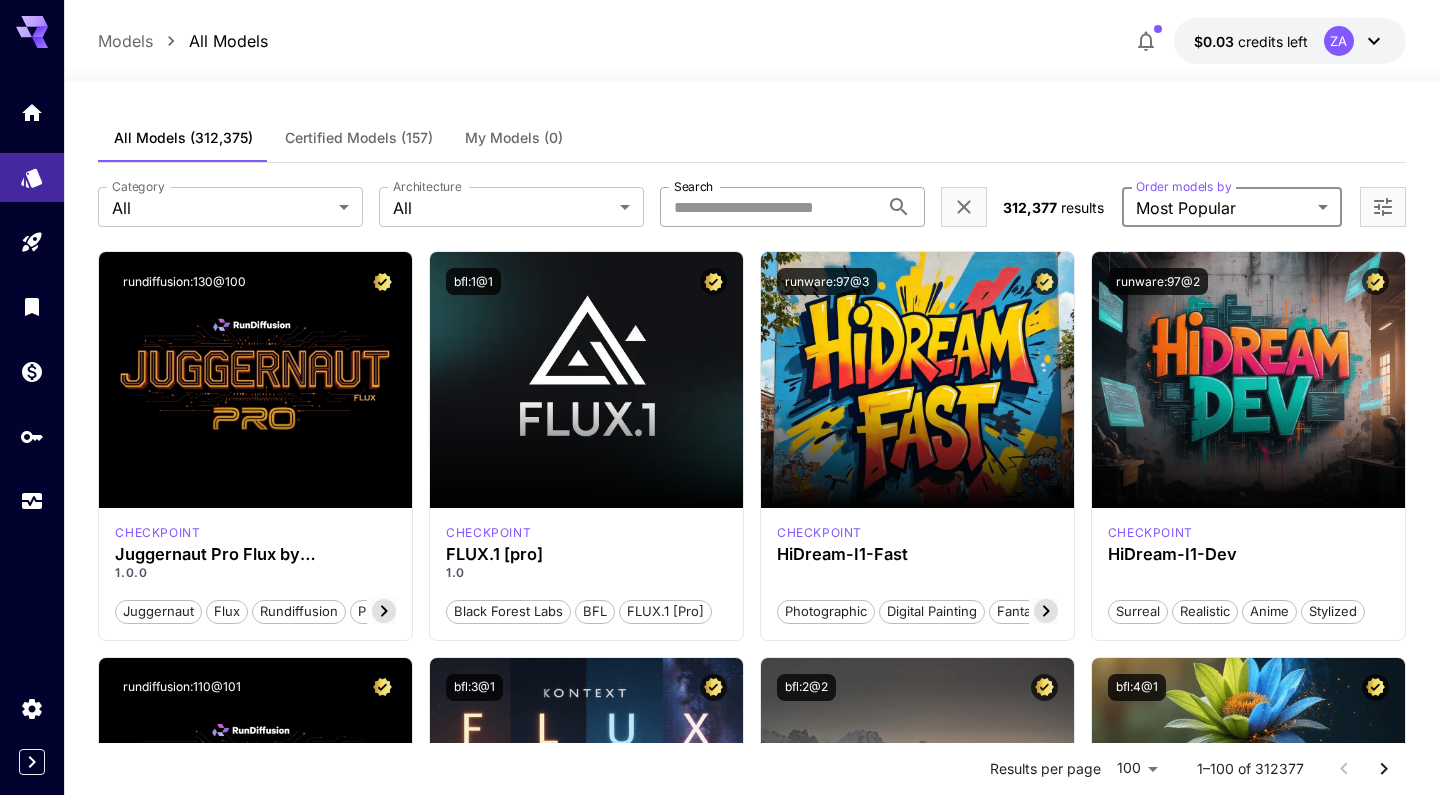 click on "Search" at bounding box center (769, 207) 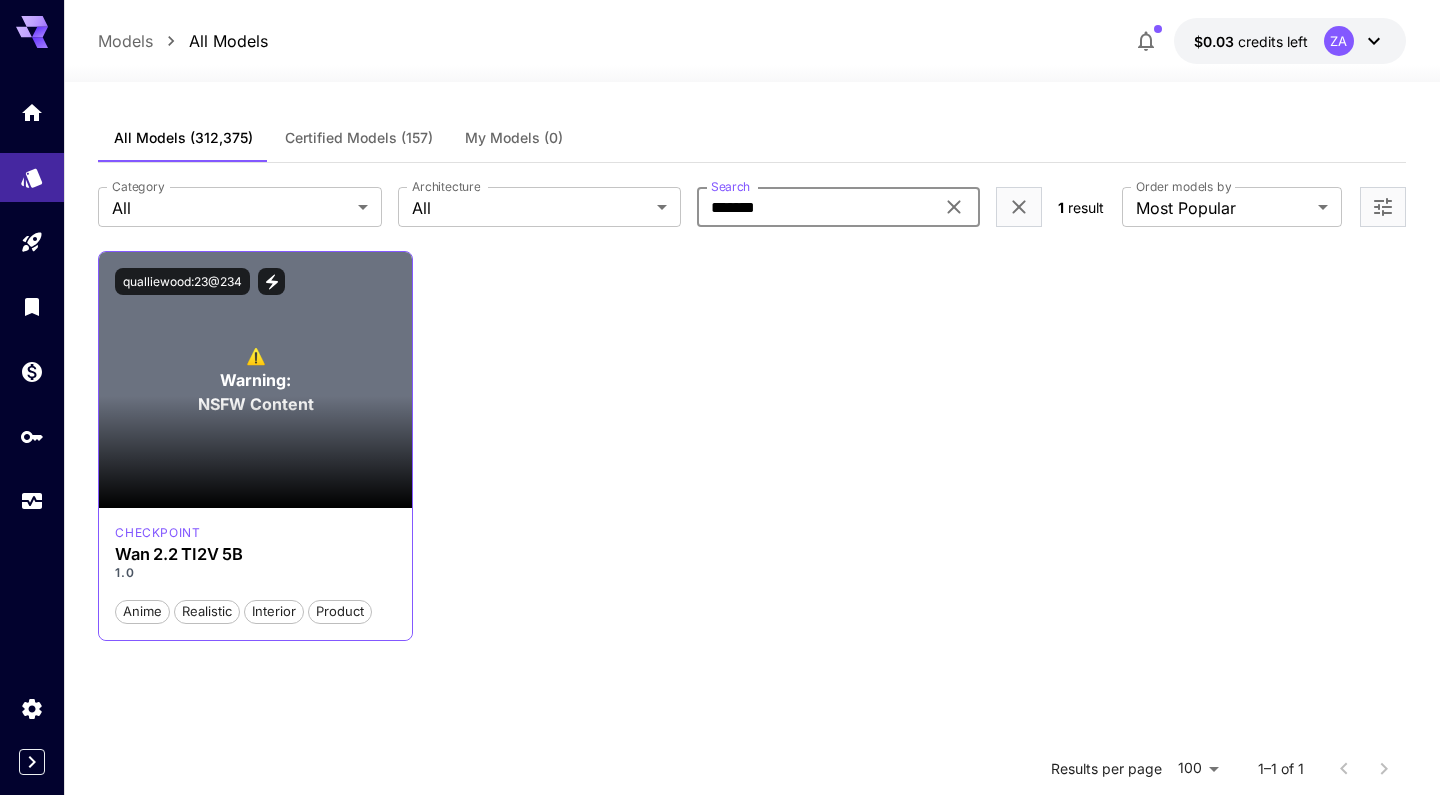 type on "*******" 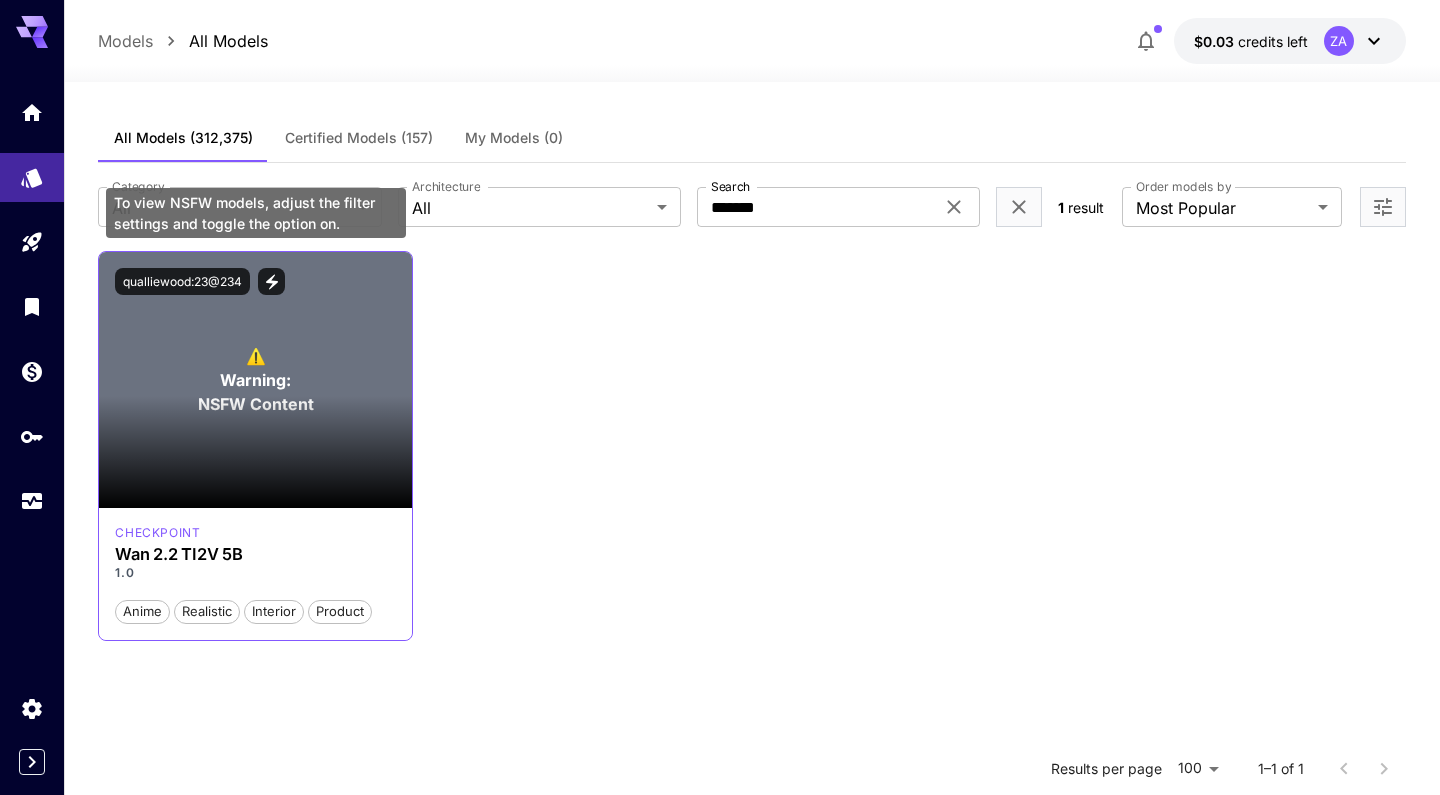 click on "Warning:" at bounding box center [255, 380] 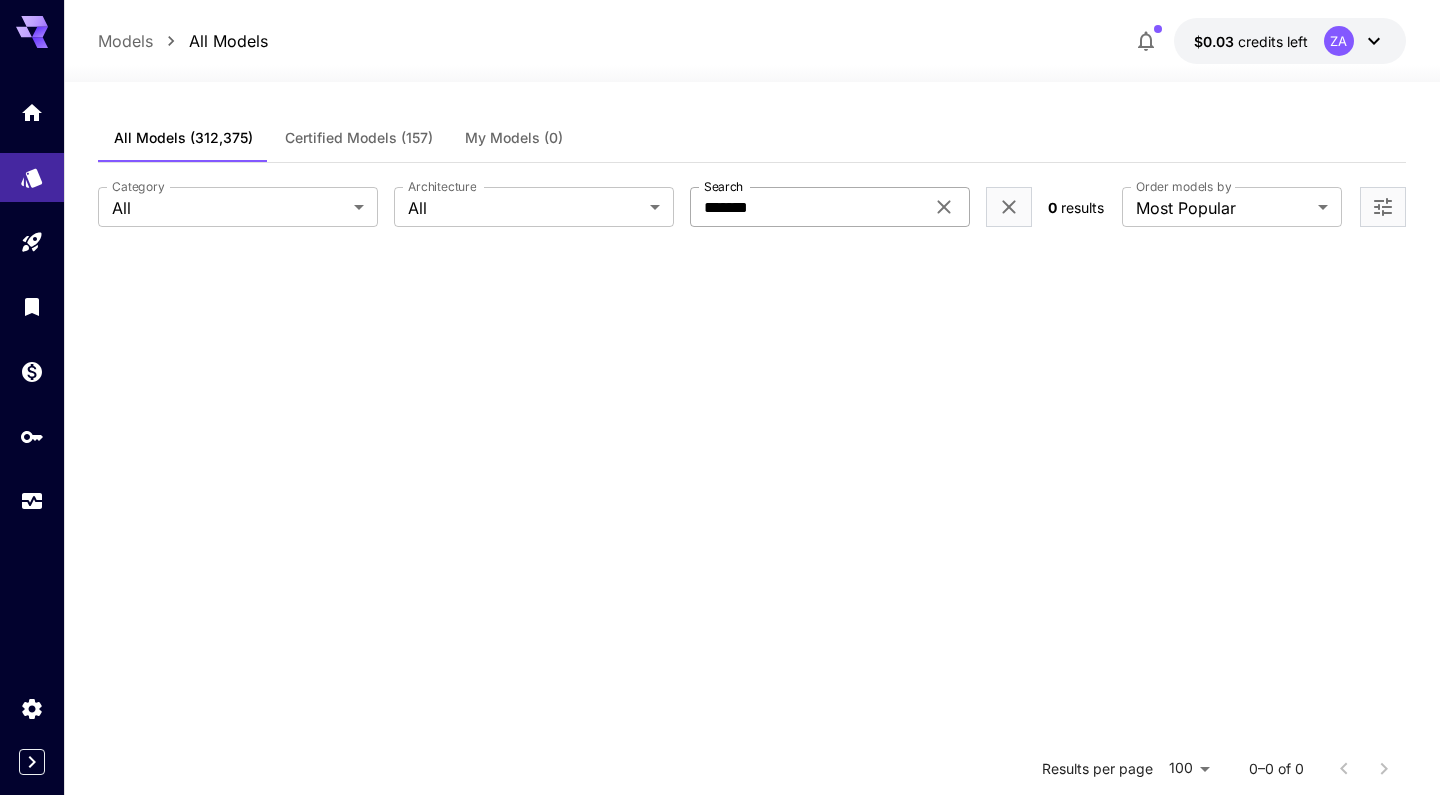 click on "*******" at bounding box center (807, 207) 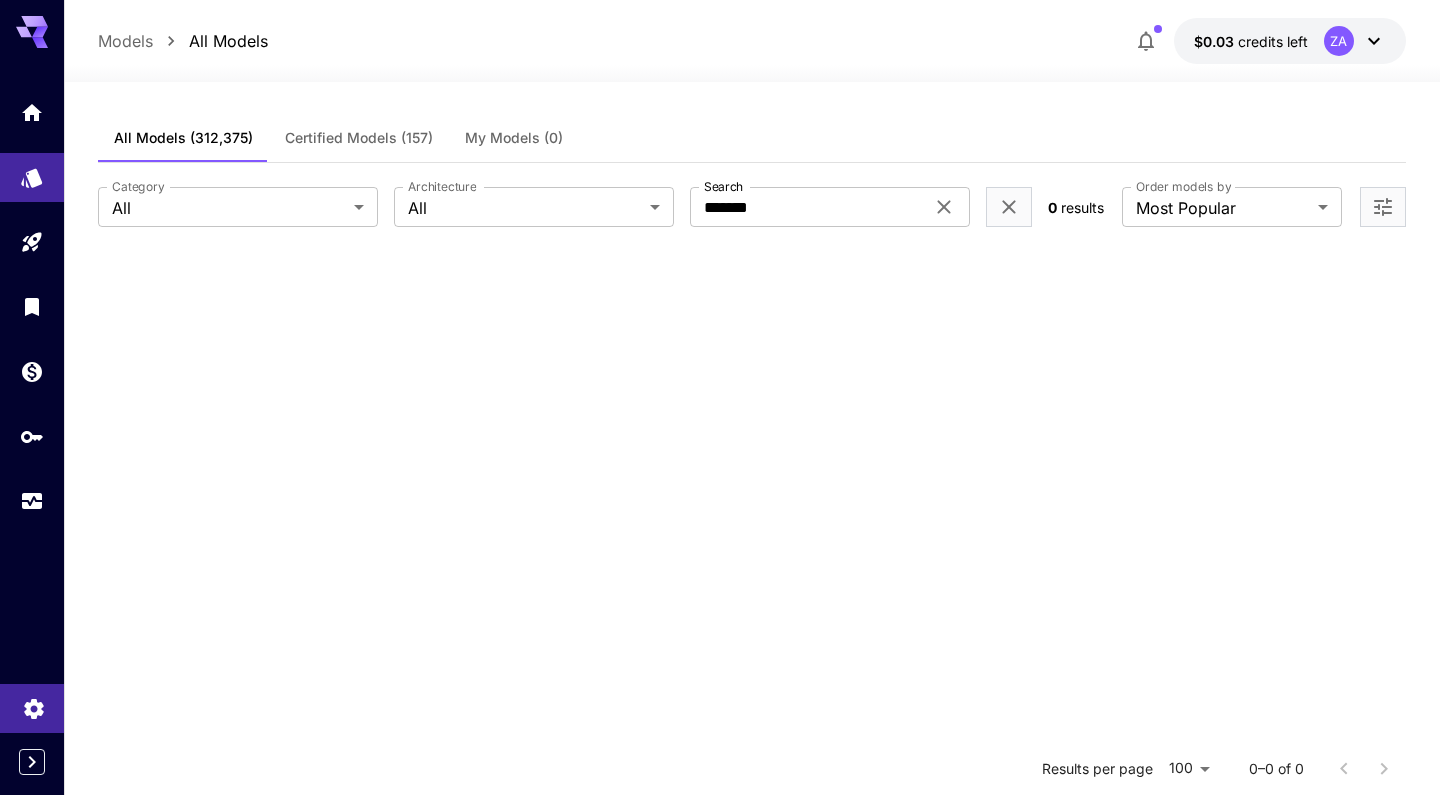 click at bounding box center [32, 708] 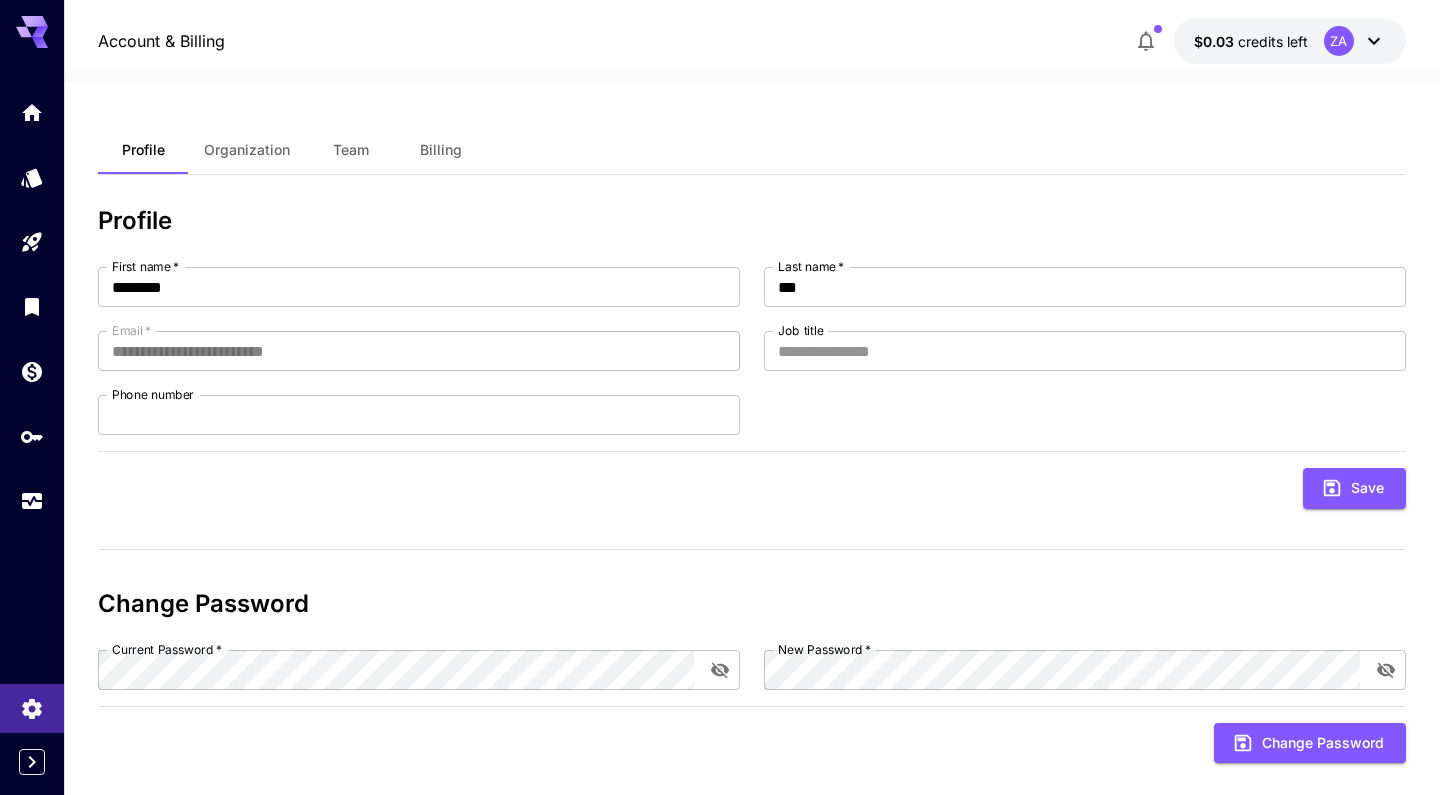 scroll, scrollTop: 0, scrollLeft: 0, axis: both 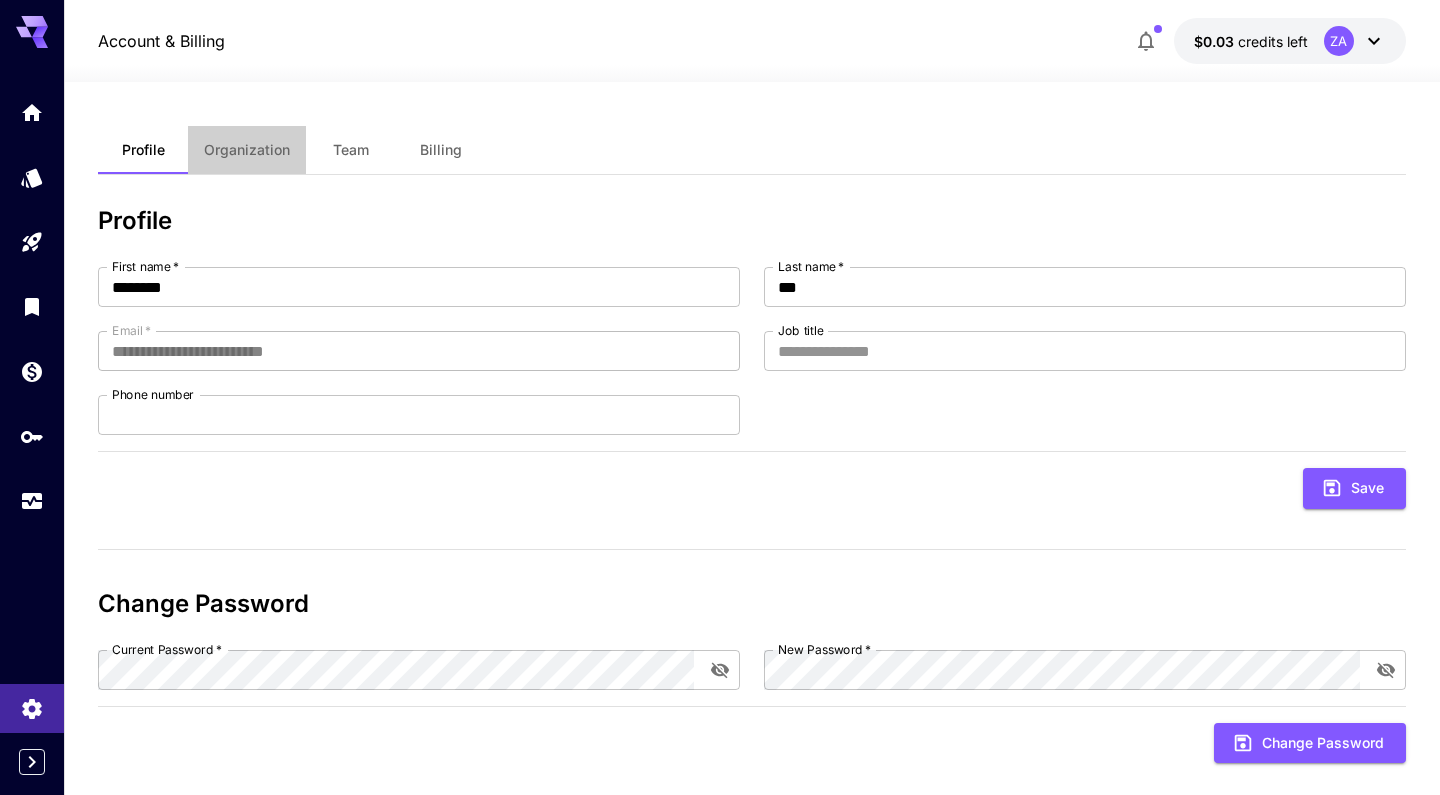 click on "Organization" at bounding box center (247, 150) 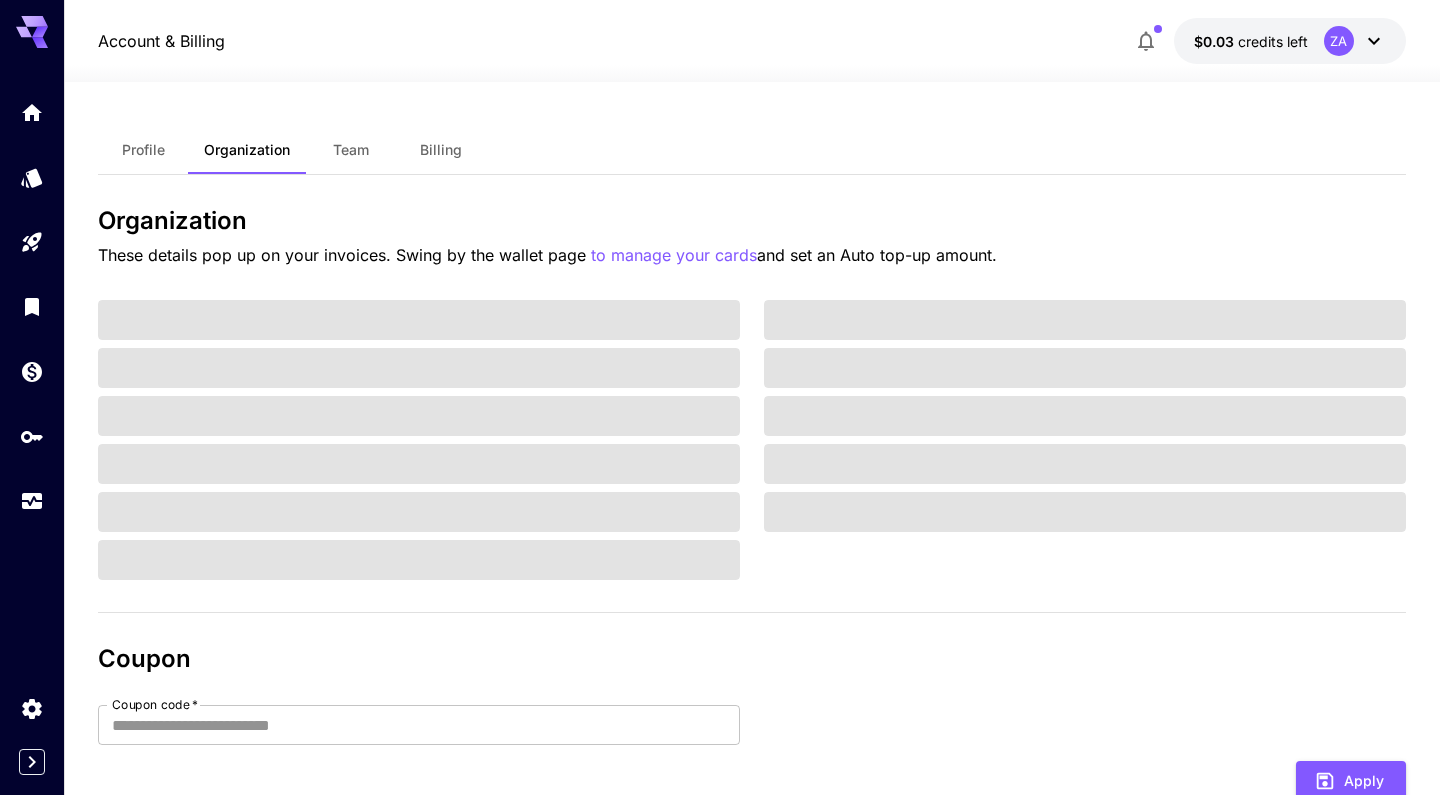 click on "Profile" at bounding box center [143, 150] 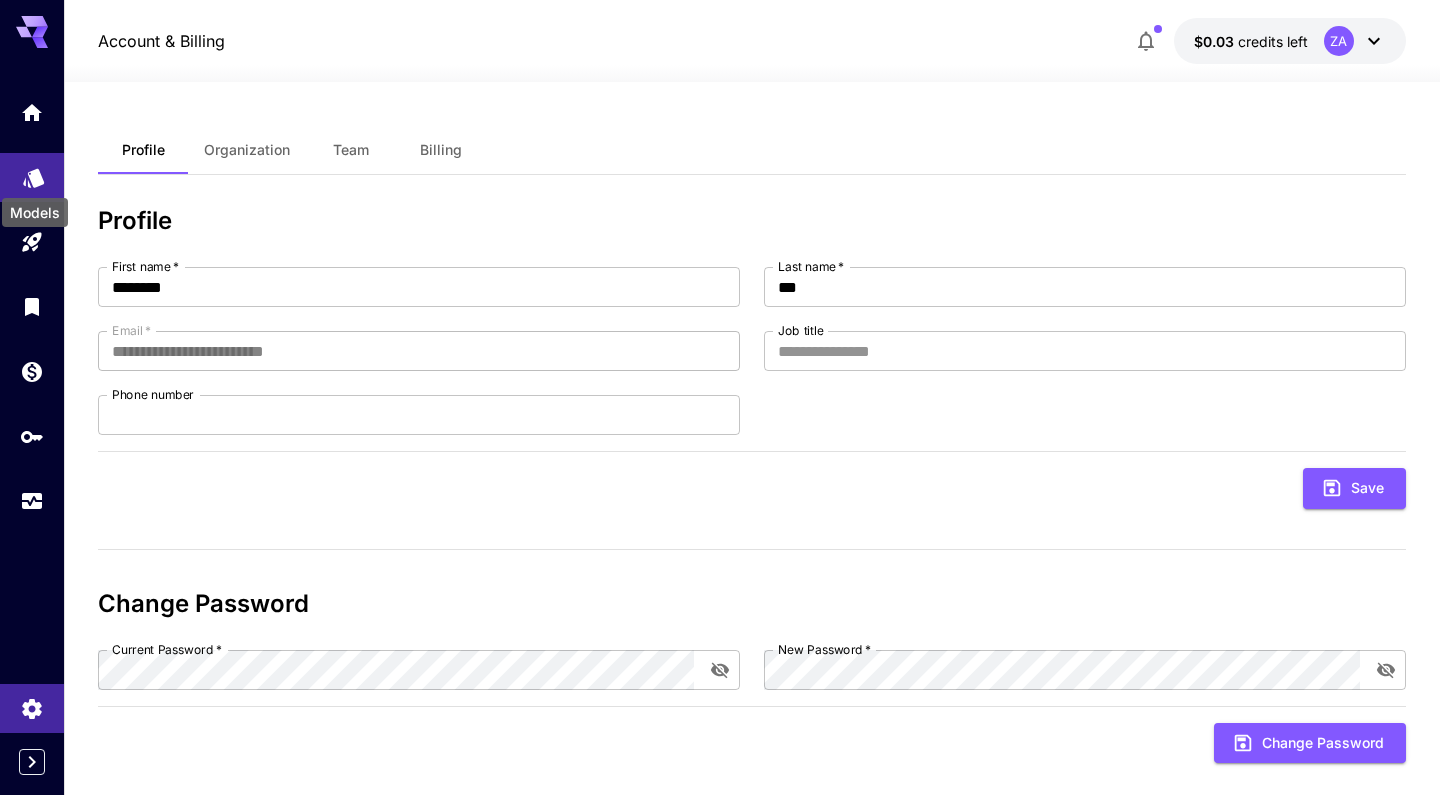 click 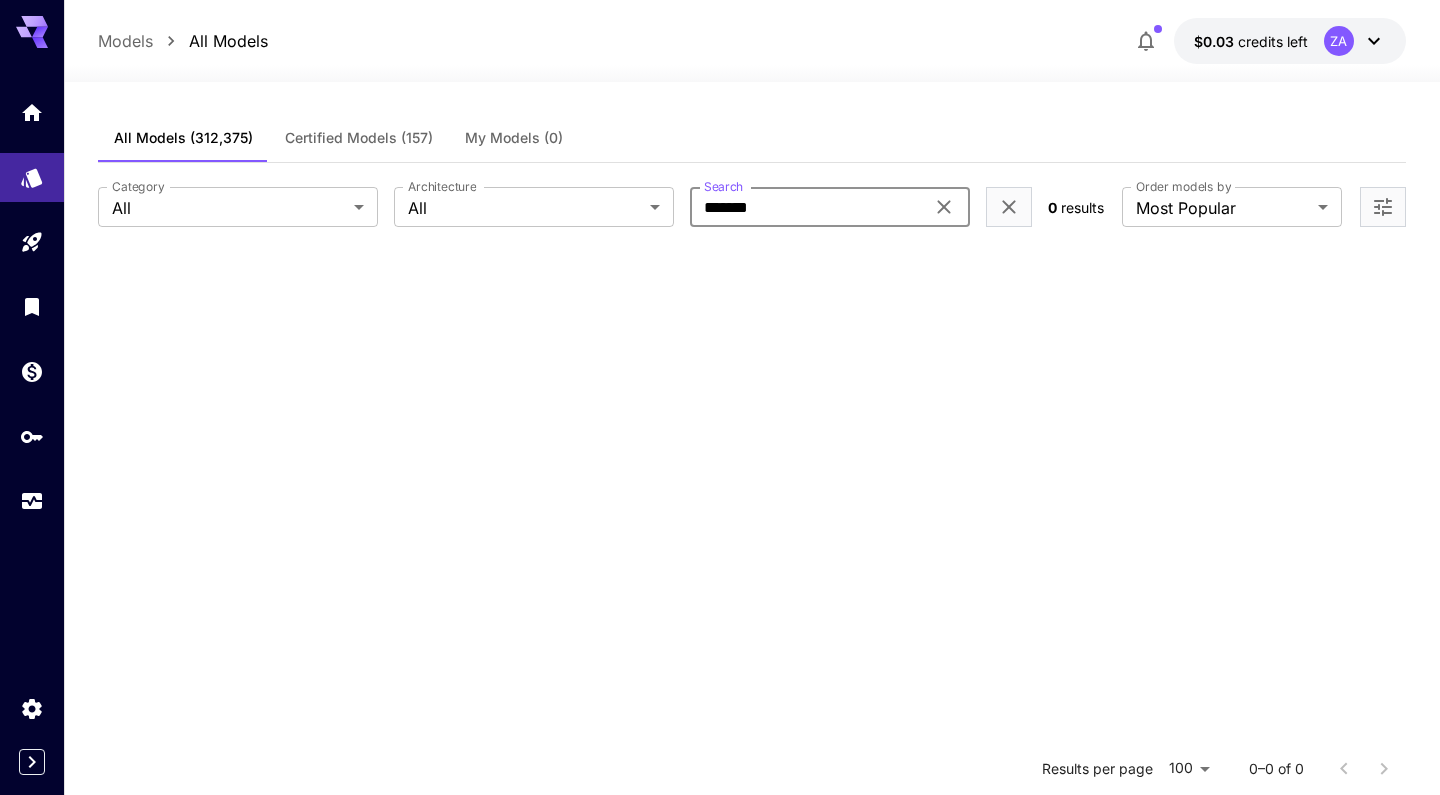 click on "*******" at bounding box center (807, 207) 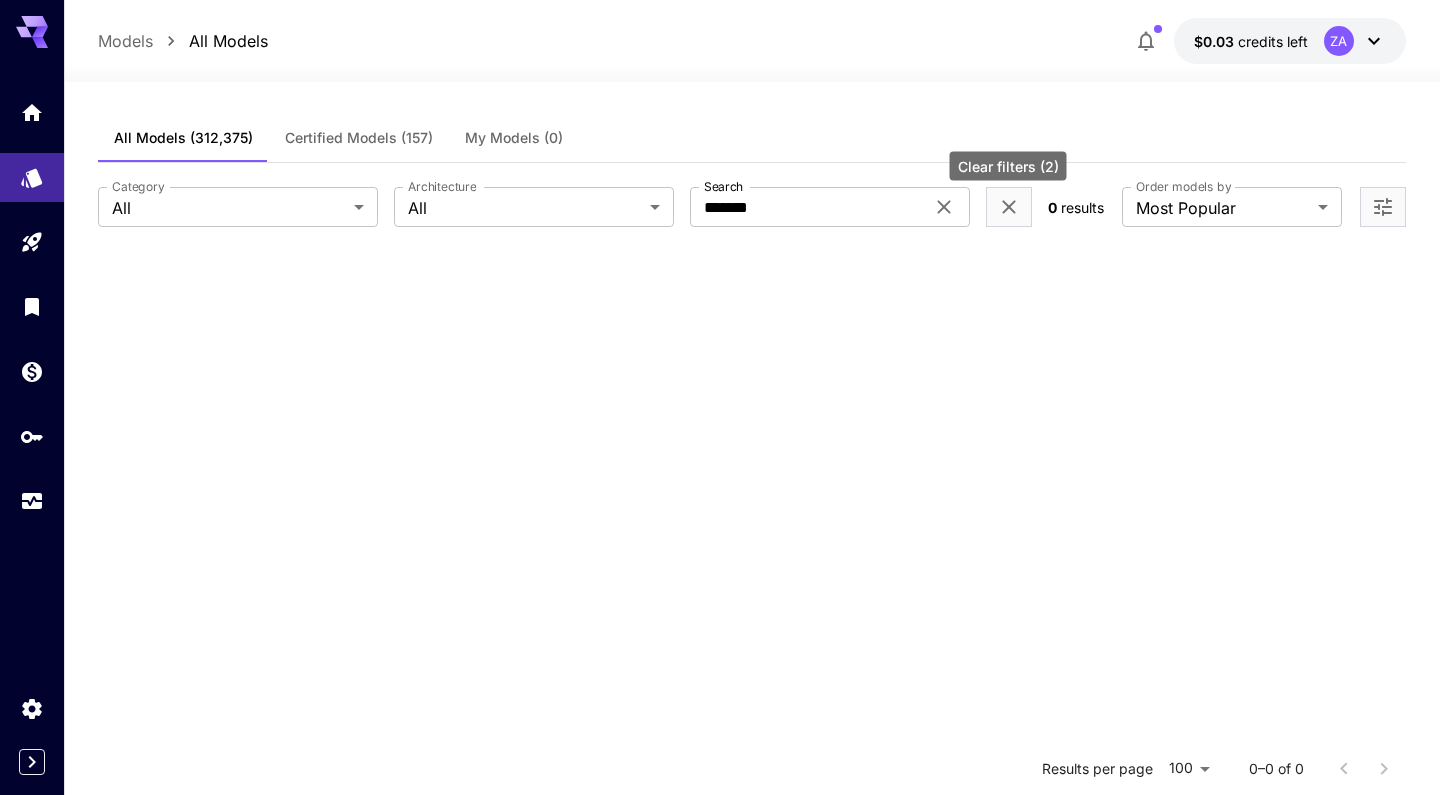click 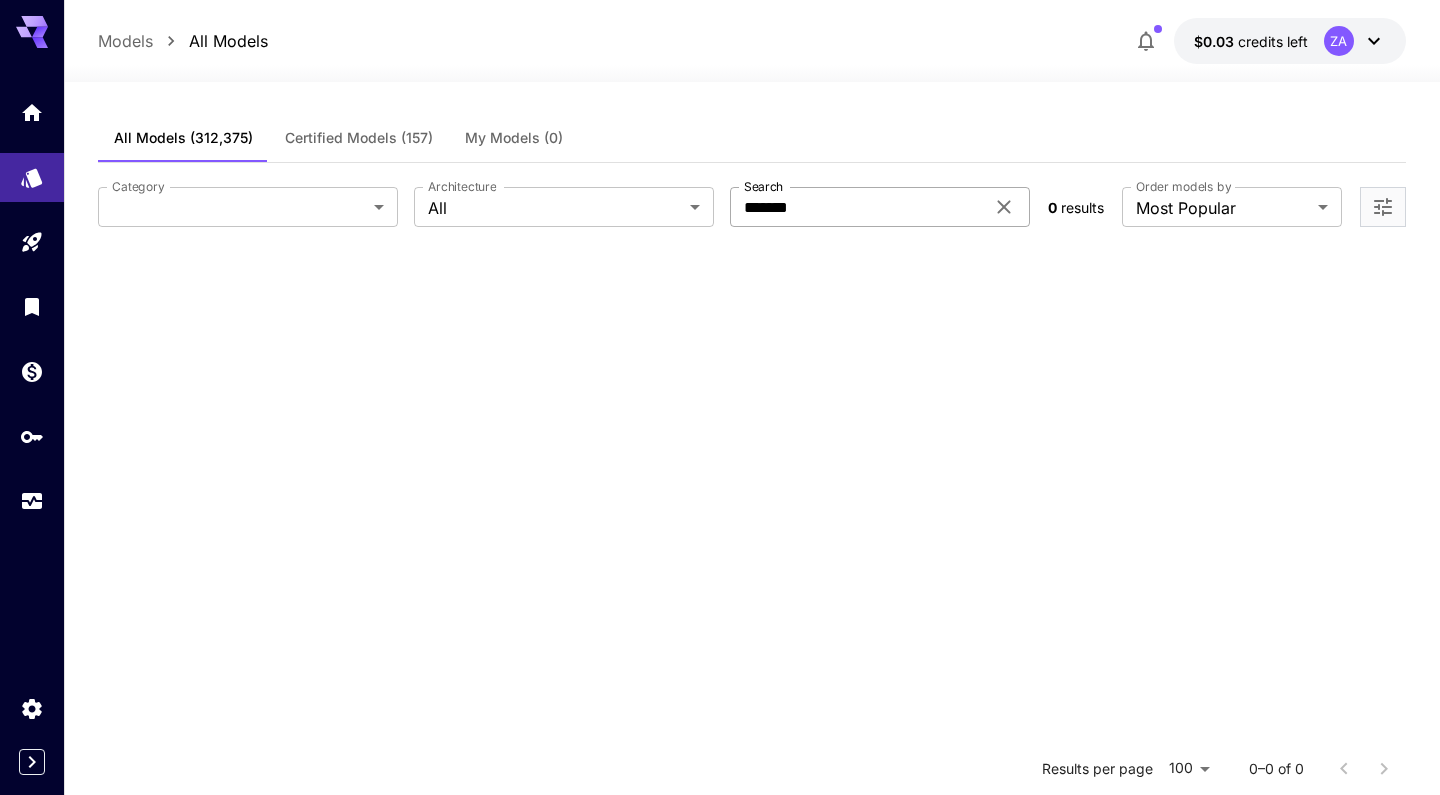 click on "*******" at bounding box center [857, 207] 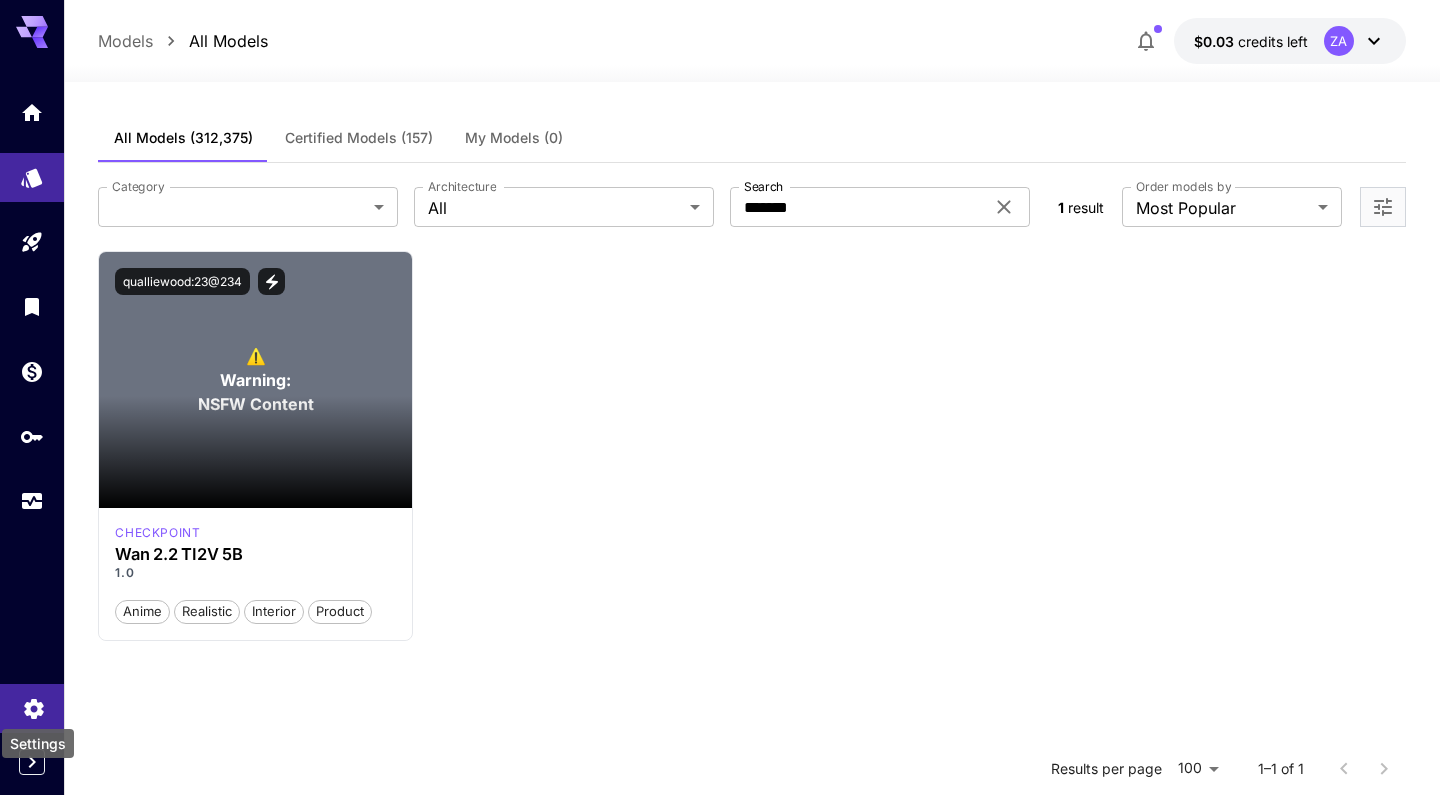 click 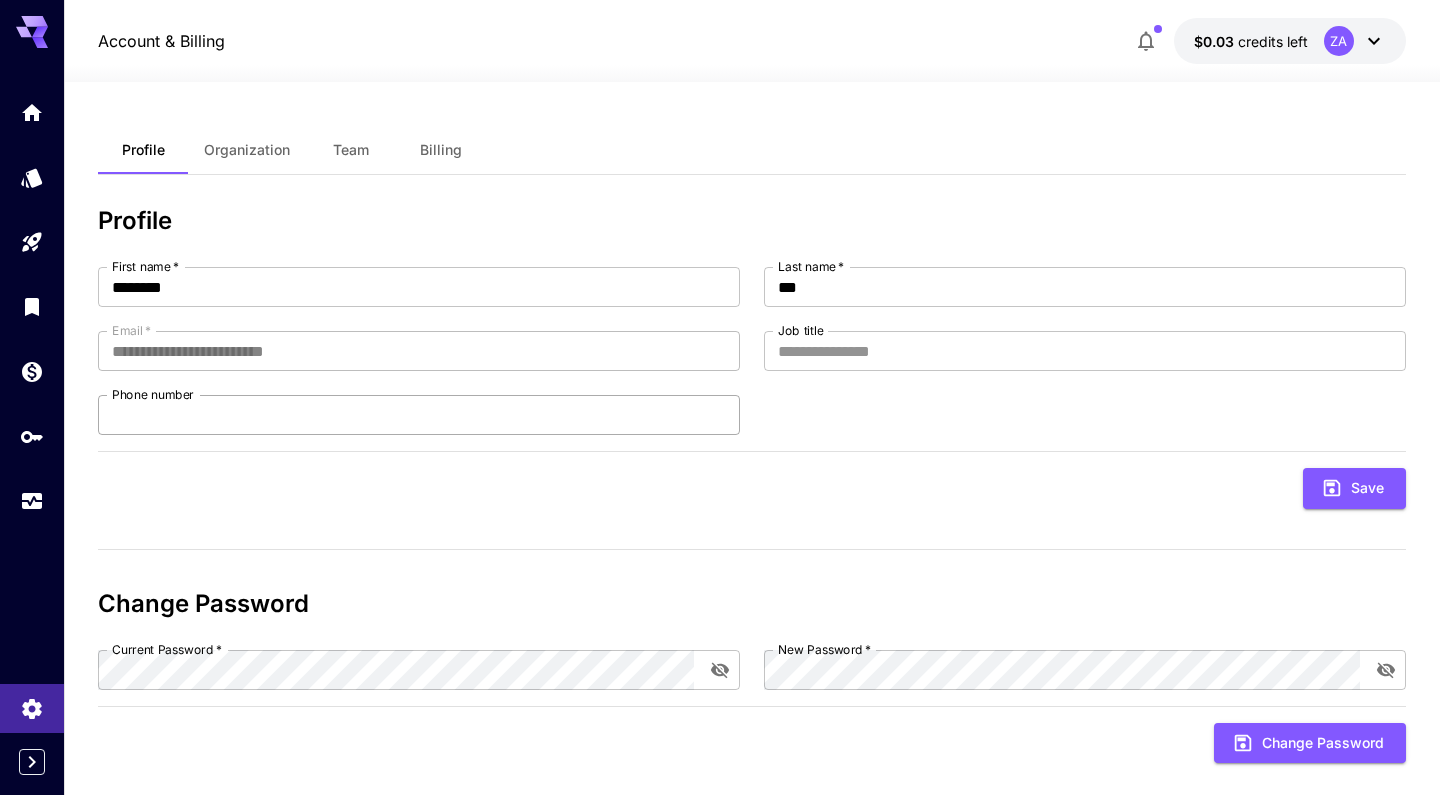 scroll, scrollTop: 0, scrollLeft: 0, axis: both 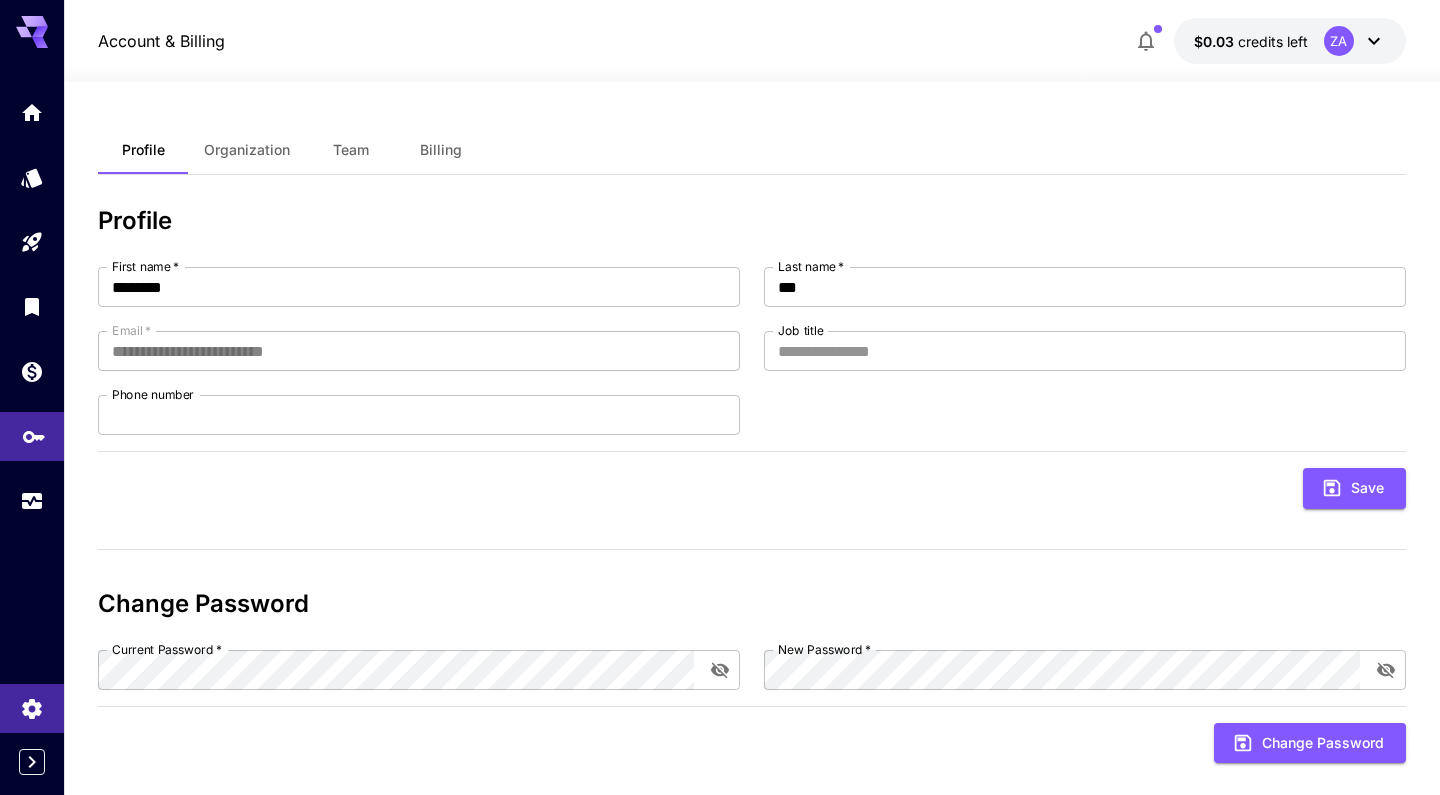 click at bounding box center [32, 436] 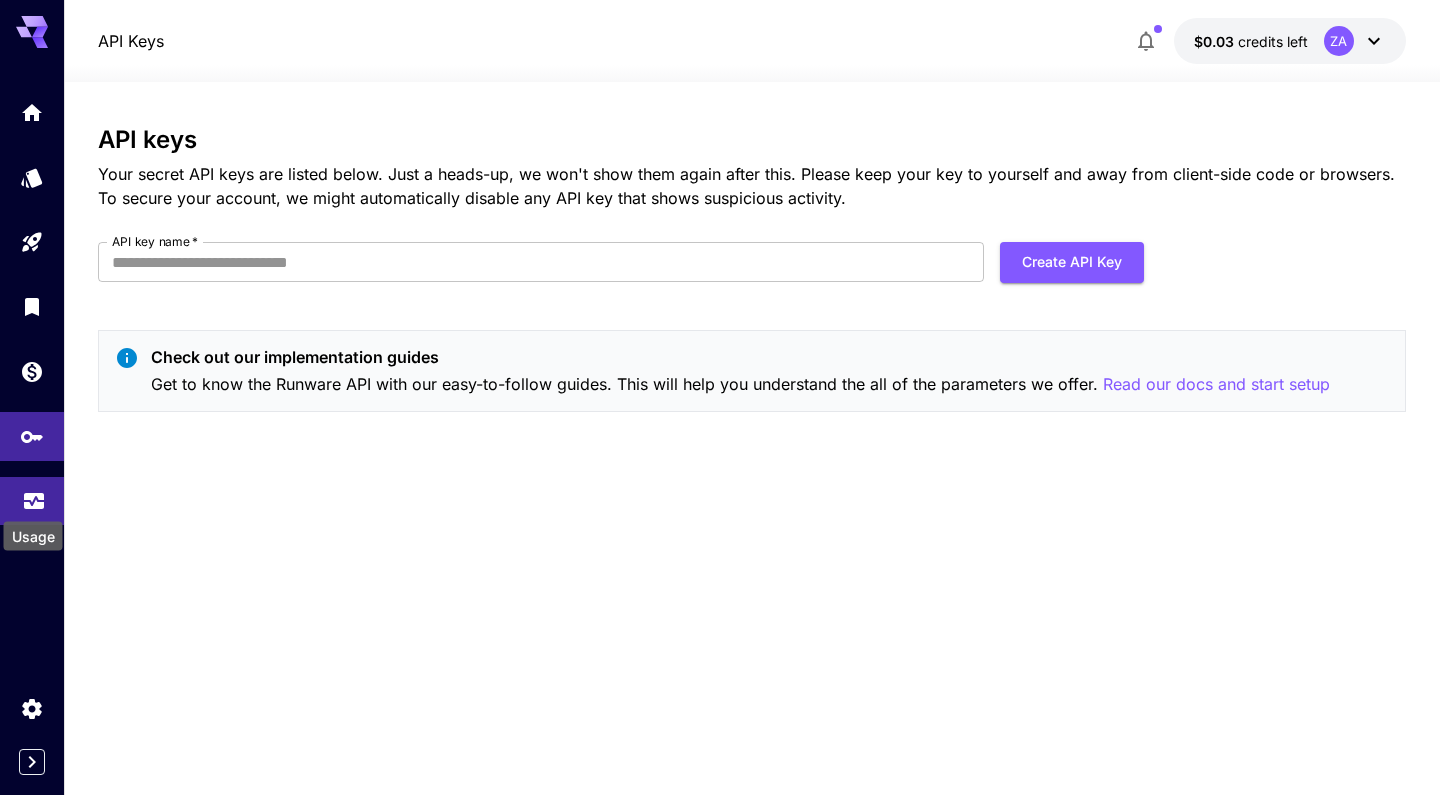 click 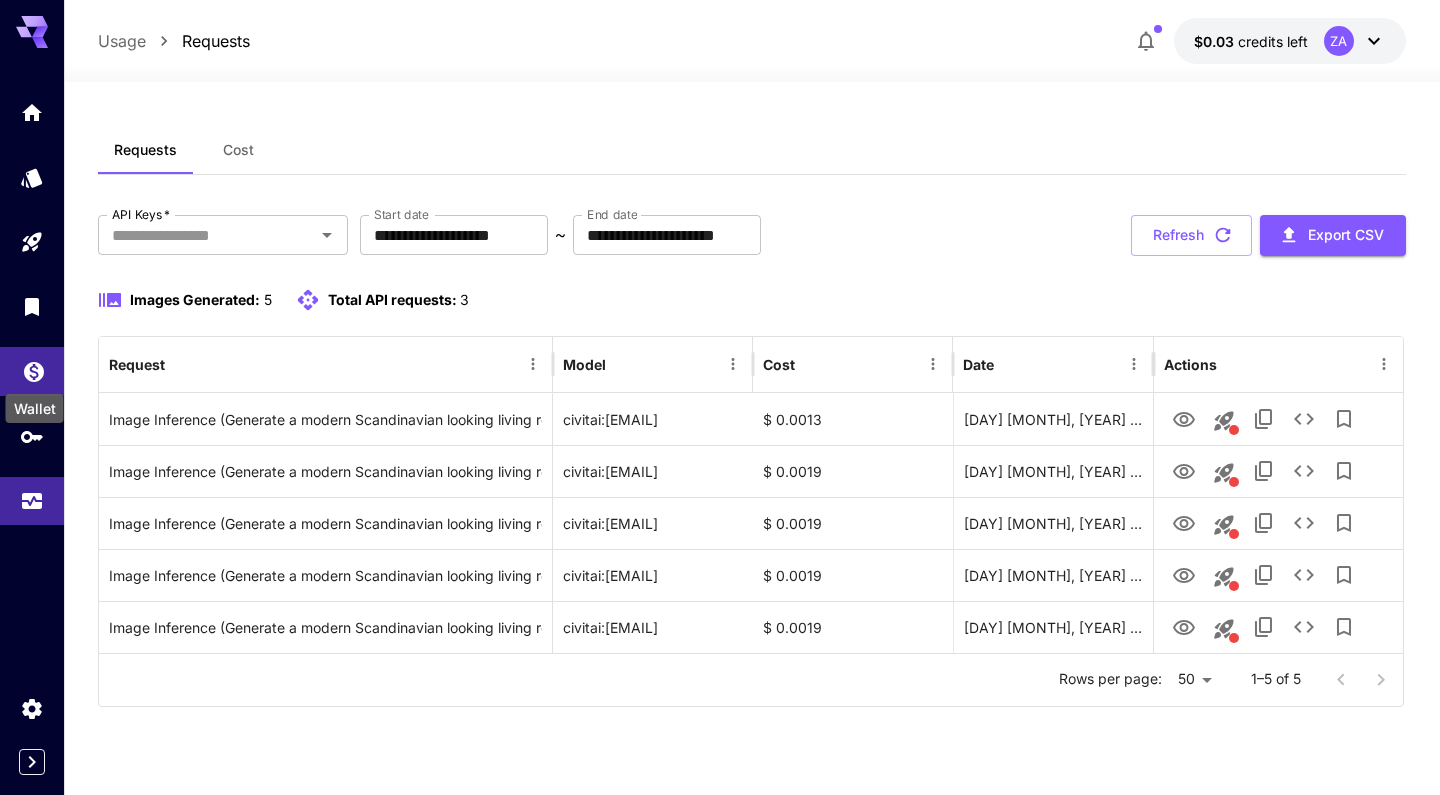 click 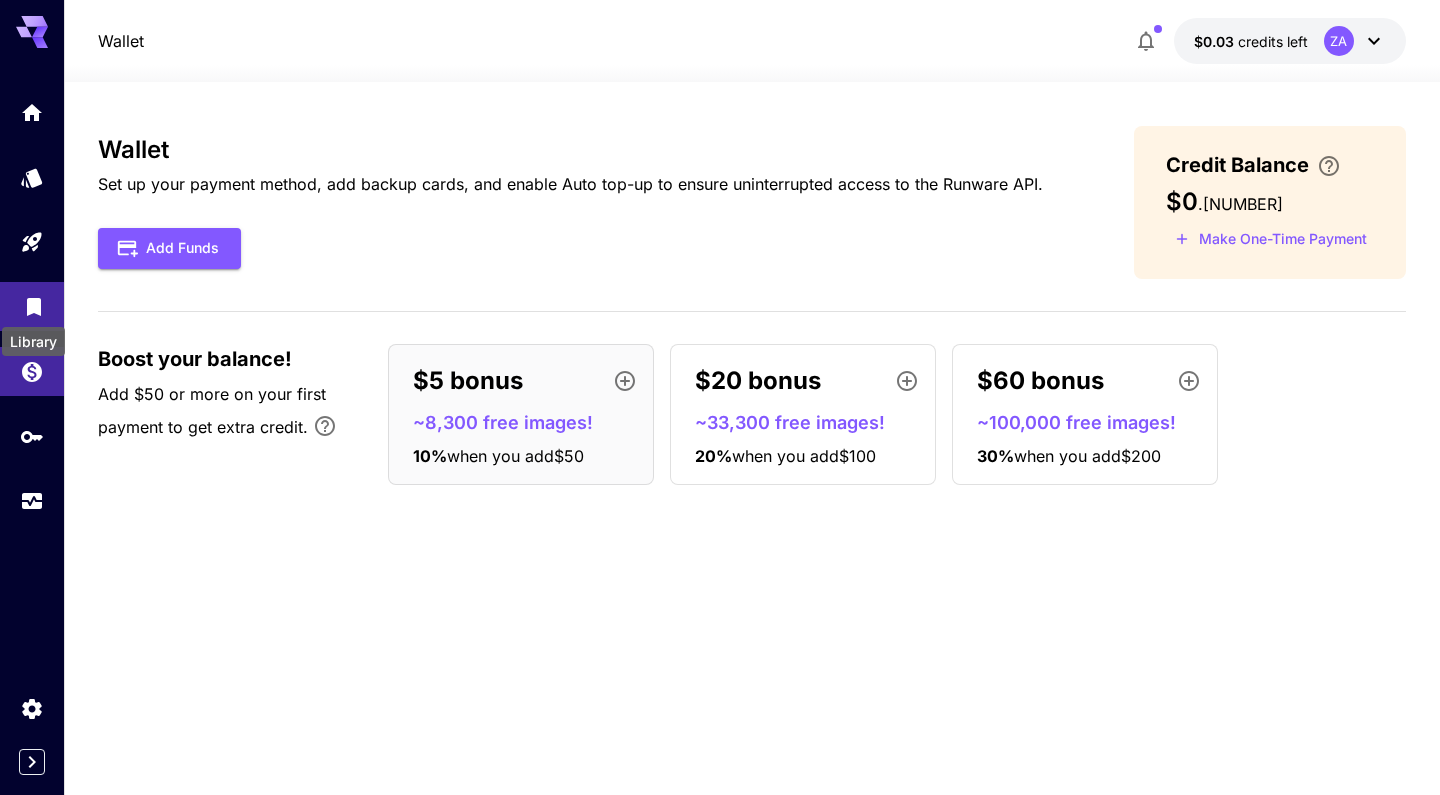 click 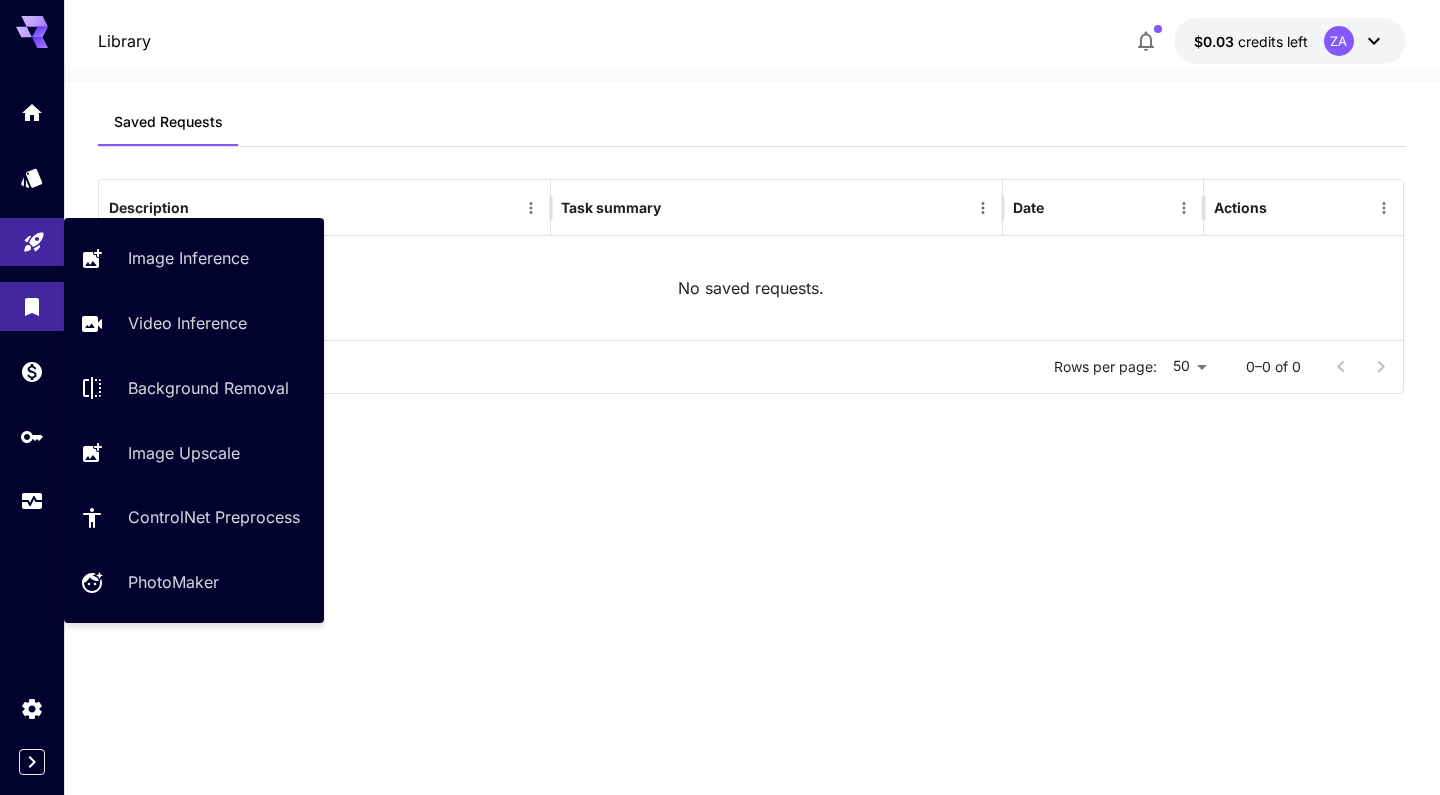 click at bounding box center (32, 242) 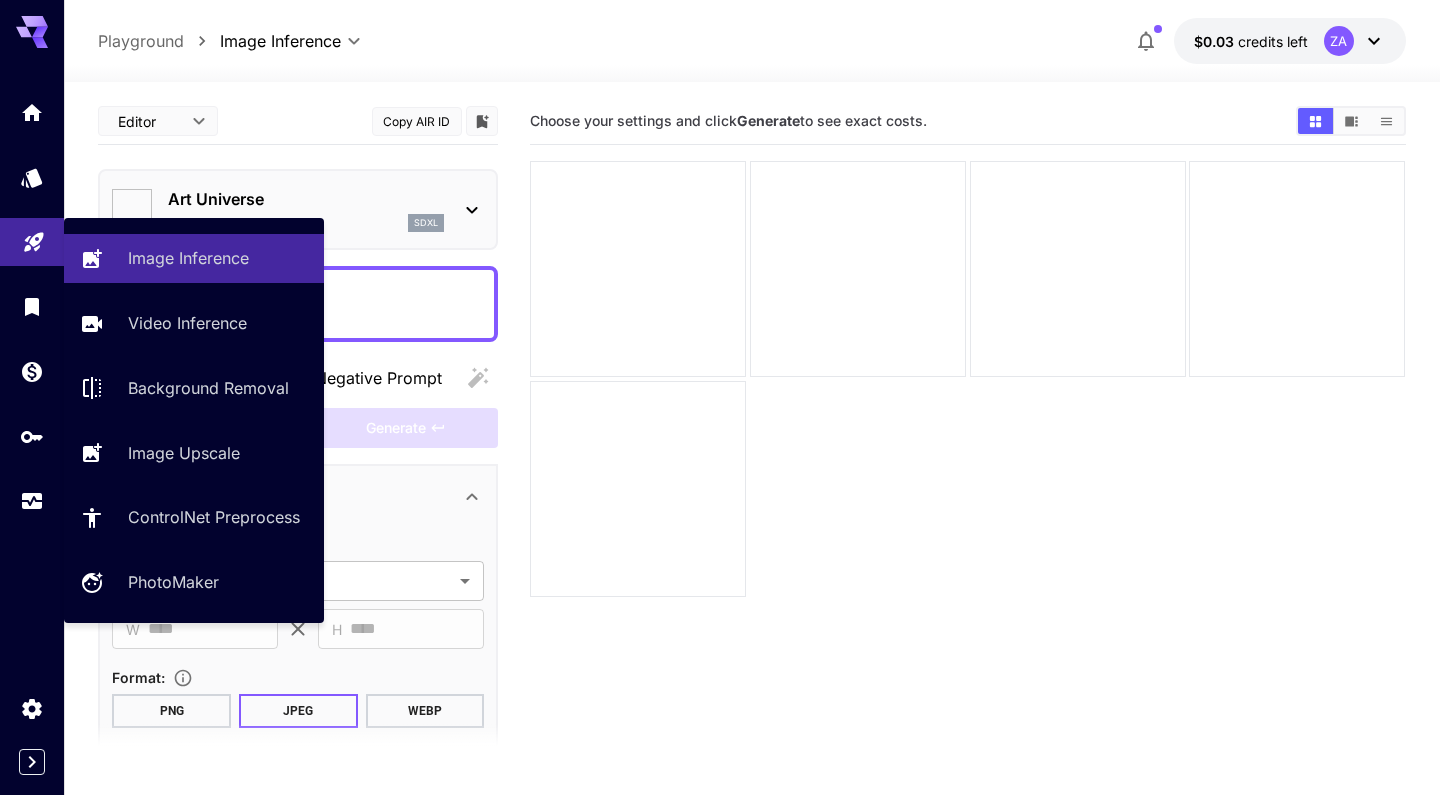type on "*******" 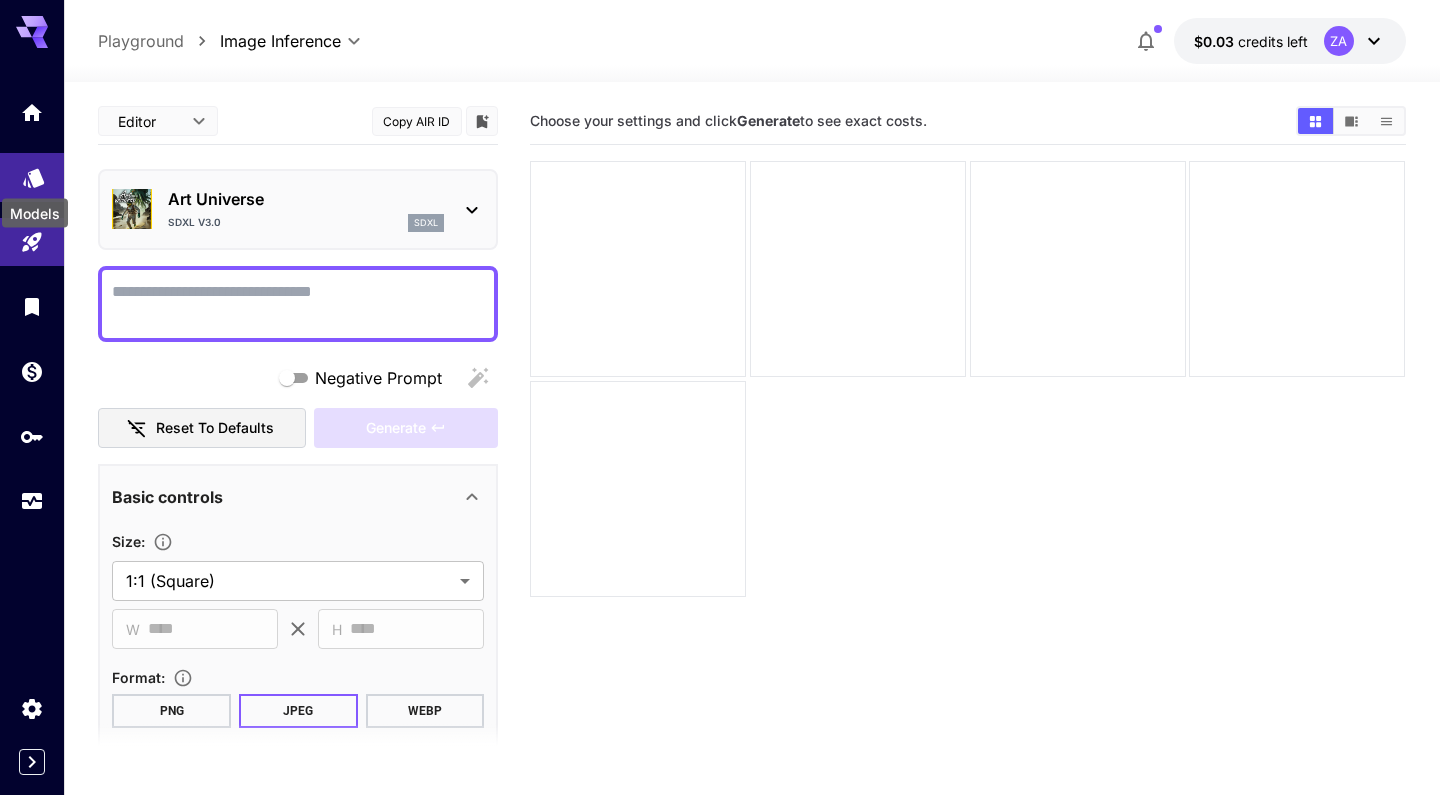 click 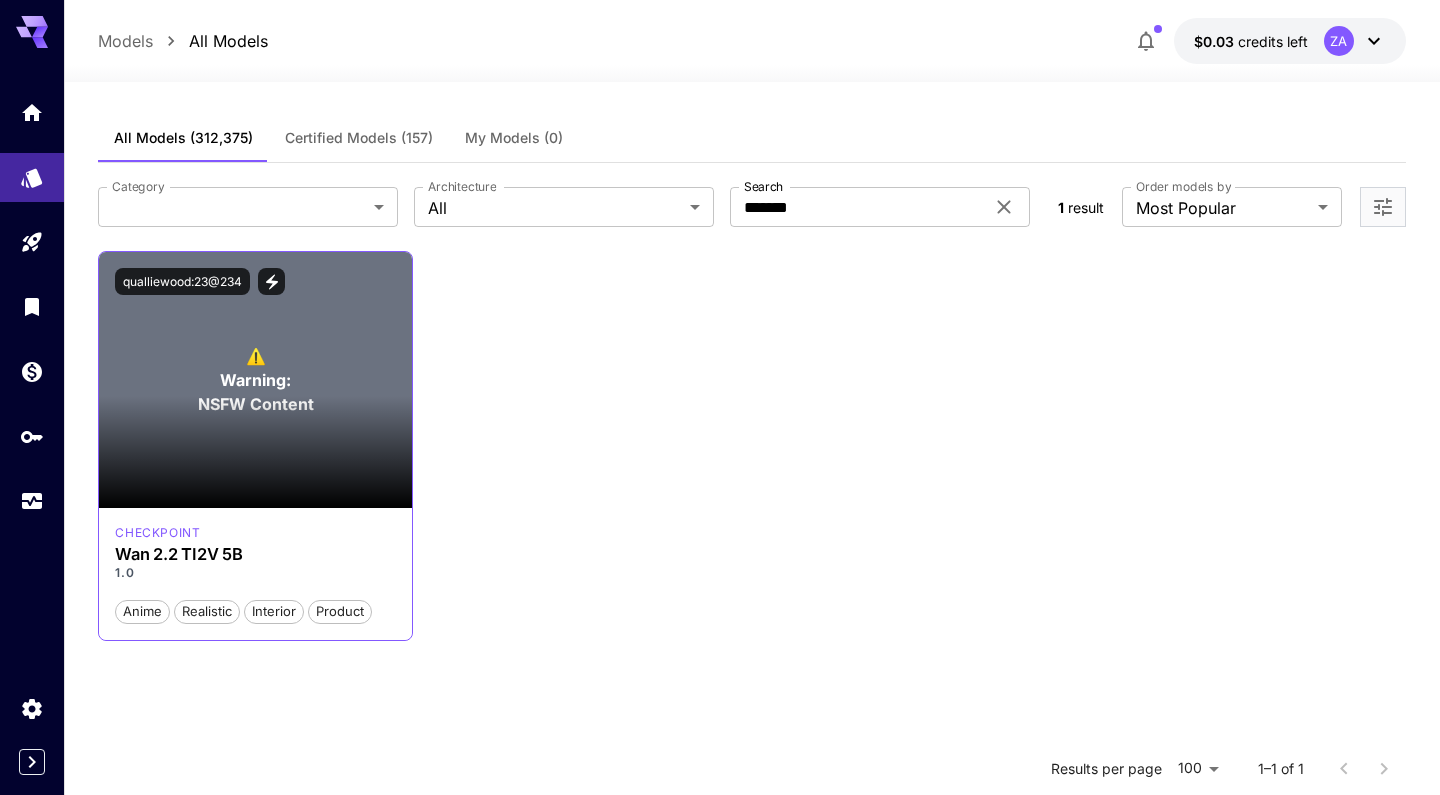 click at bounding box center (255, 452) 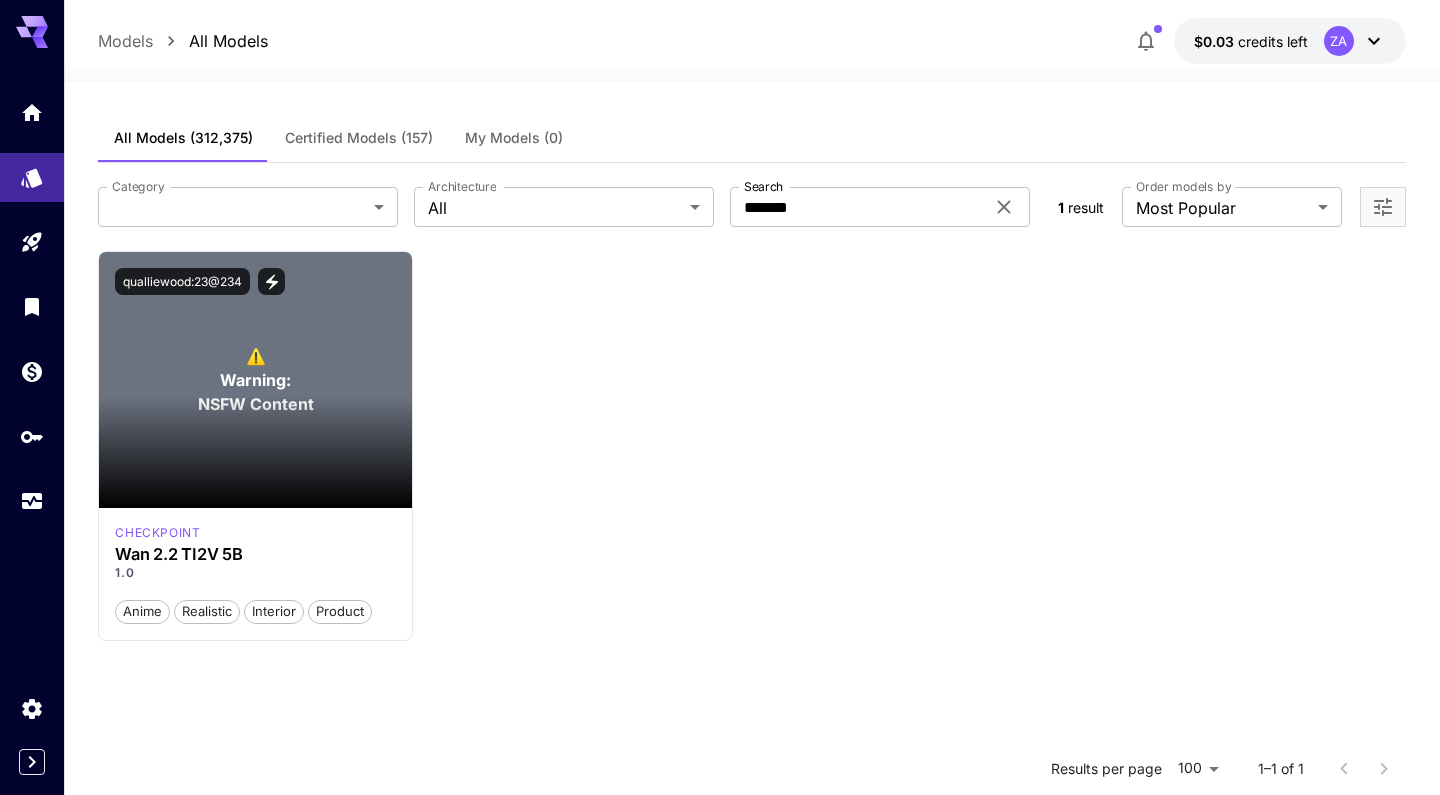 click 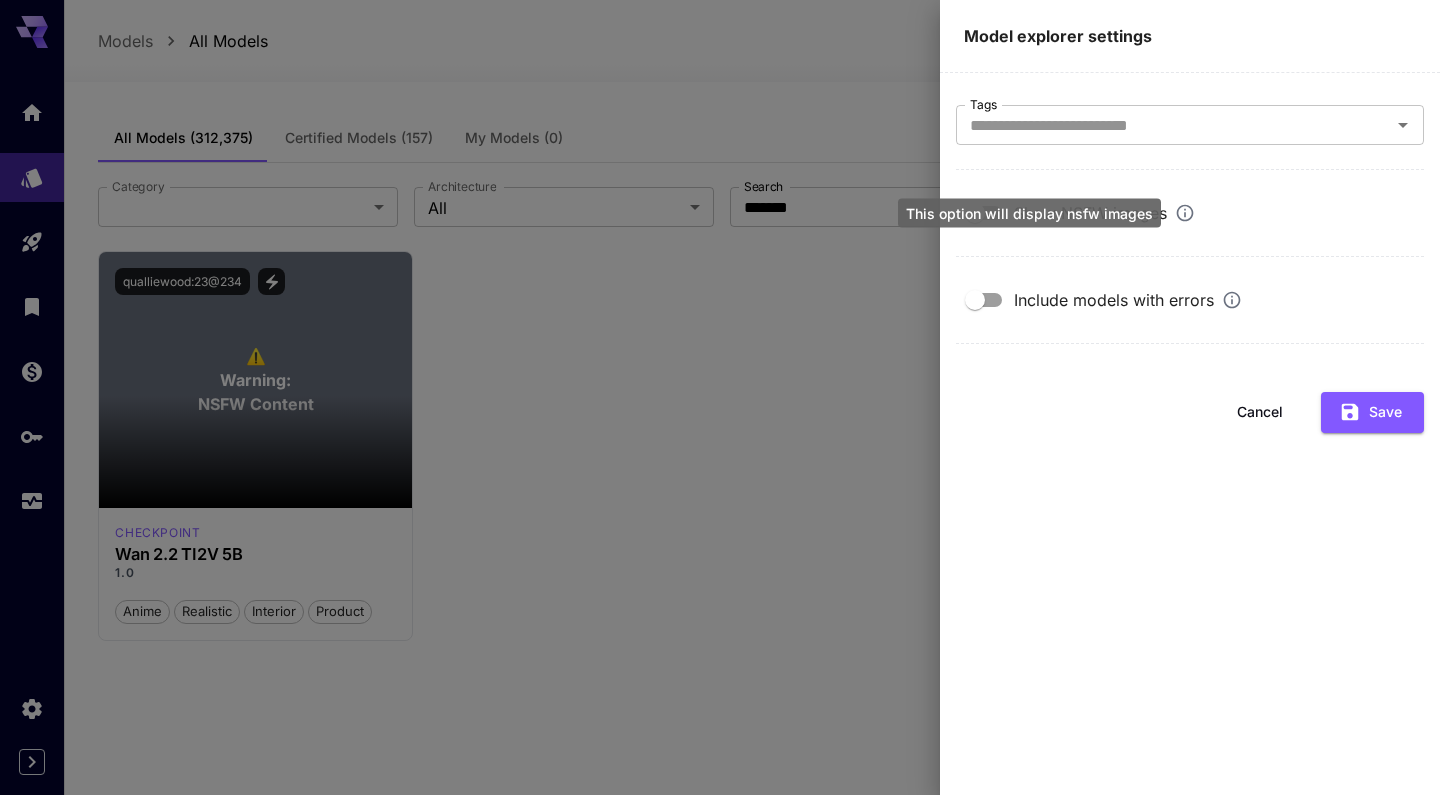 click on "This option will display nsfw images" at bounding box center (1029, 213) 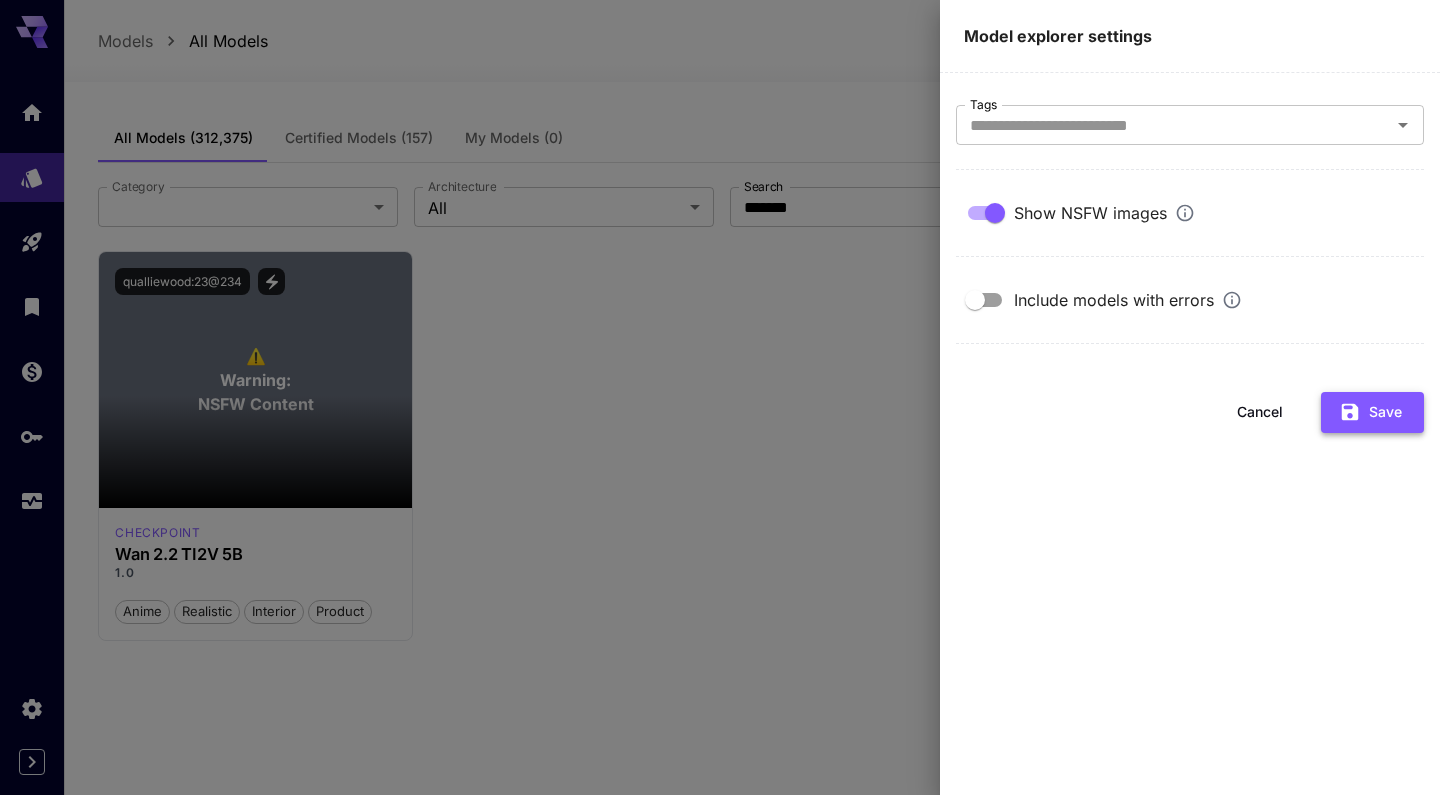 click on "Save" at bounding box center (1372, 412) 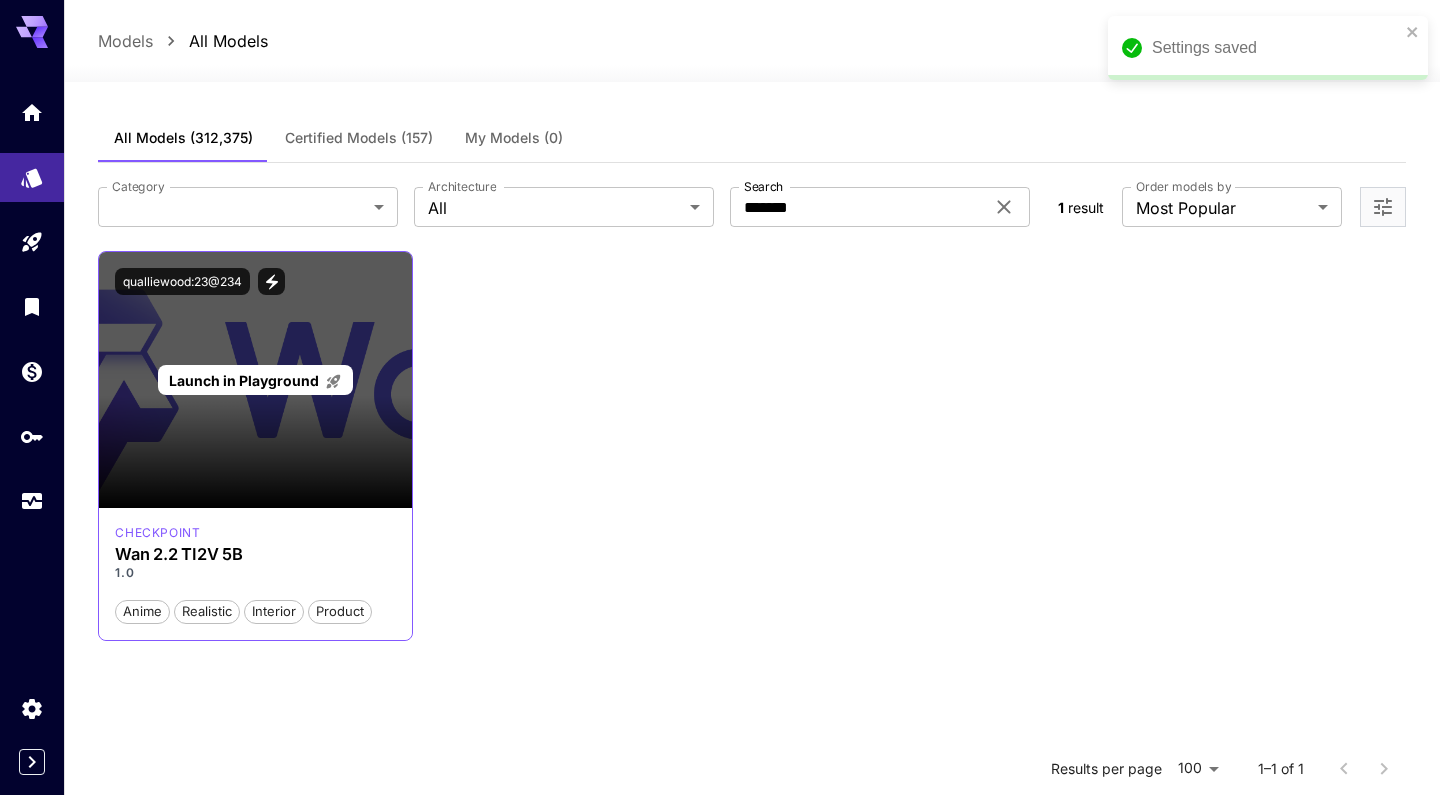 click on "Launch in Playground" at bounding box center (244, 380) 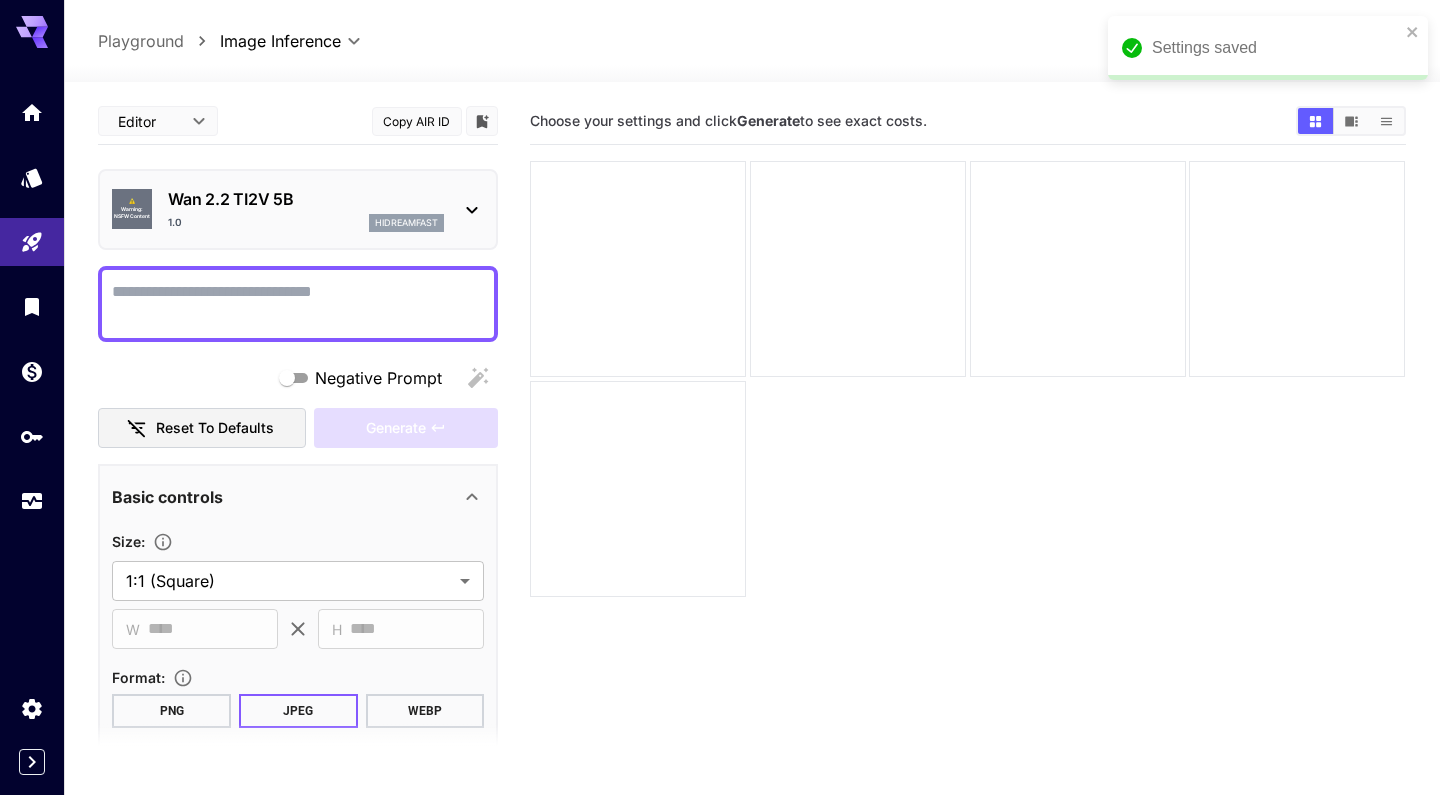type on "*******" 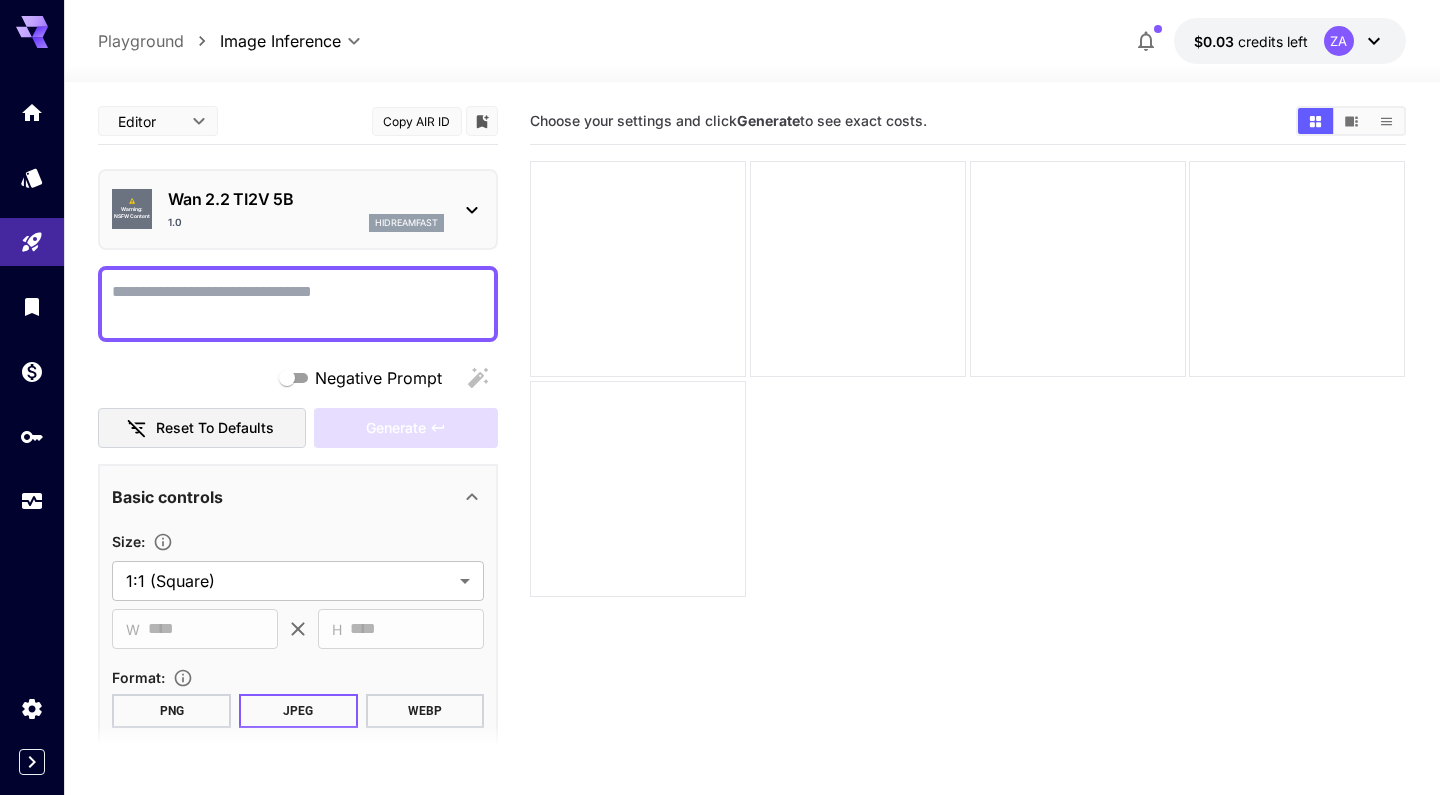 scroll, scrollTop: 0, scrollLeft: 0, axis: both 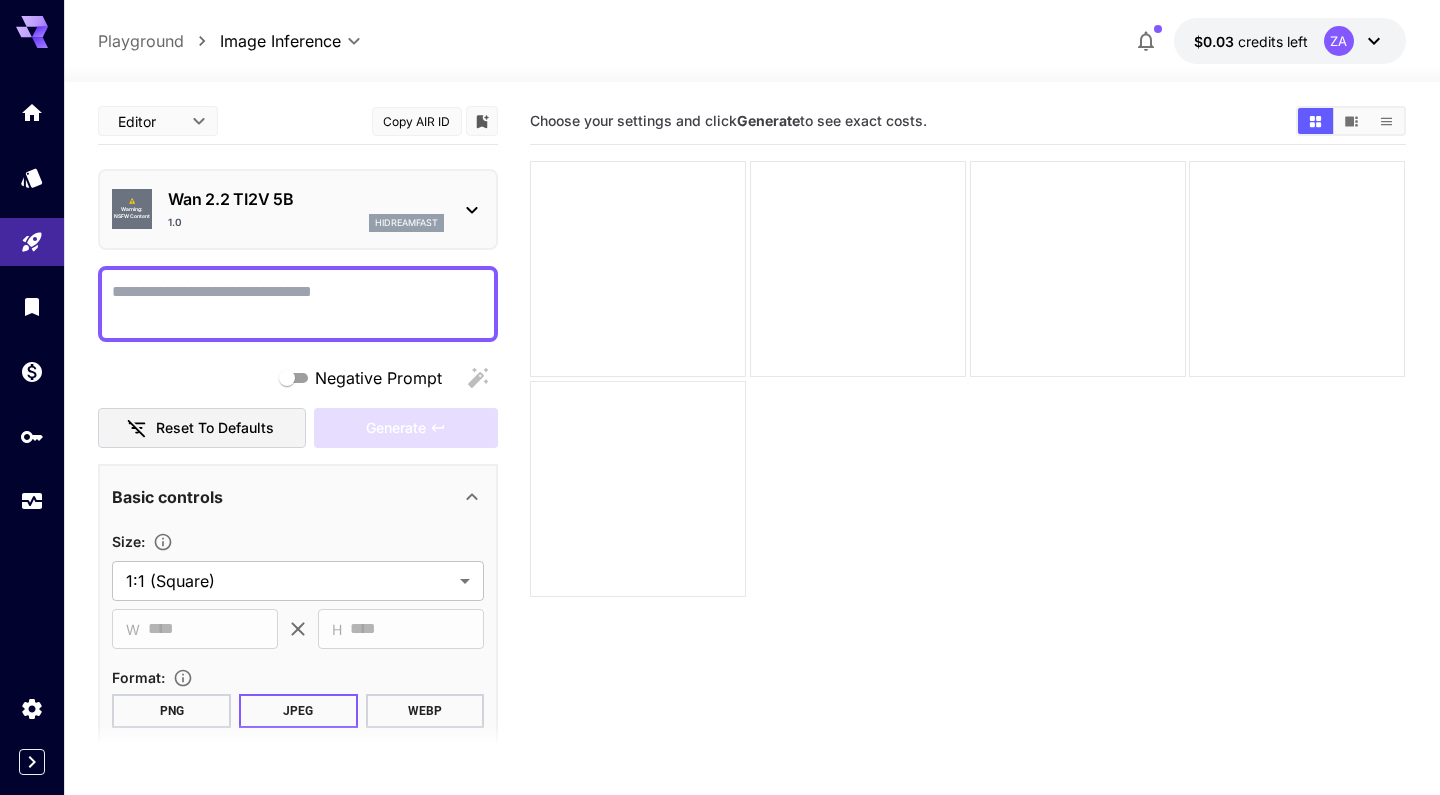 click on "Negative Prompt" at bounding box center [298, 304] 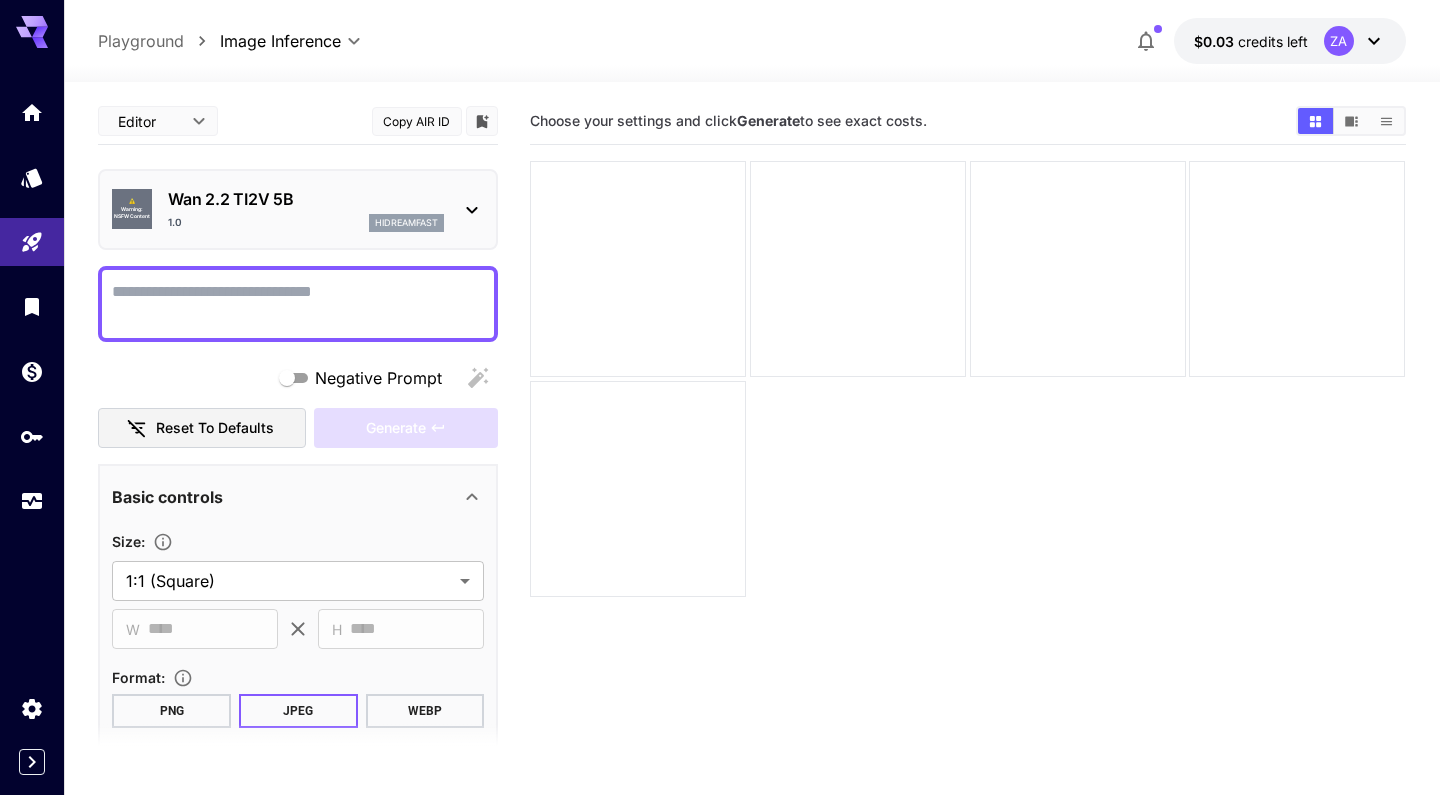 click on "Negative Prompt" at bounding box center [298, 304] 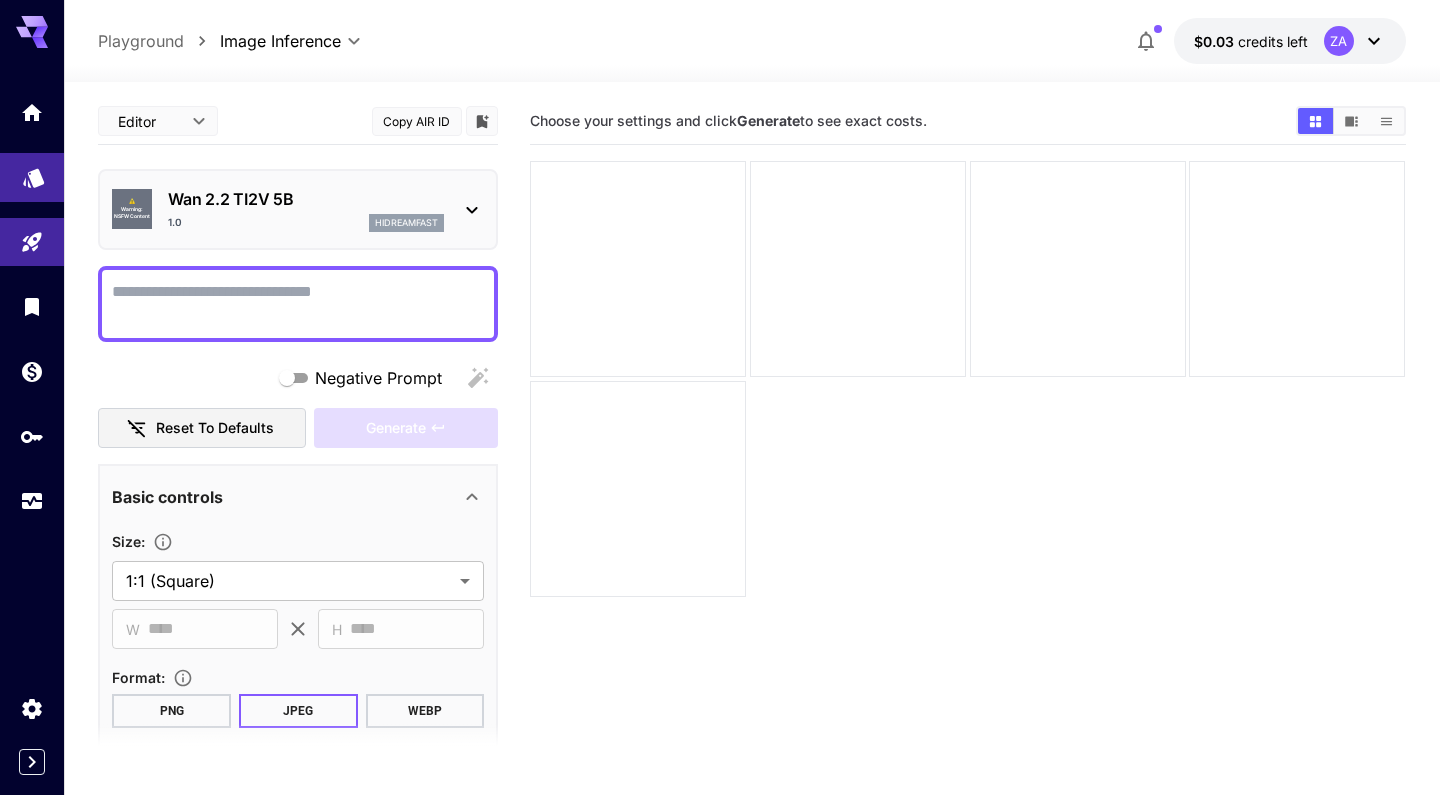 click at bounding box center [32, 177] 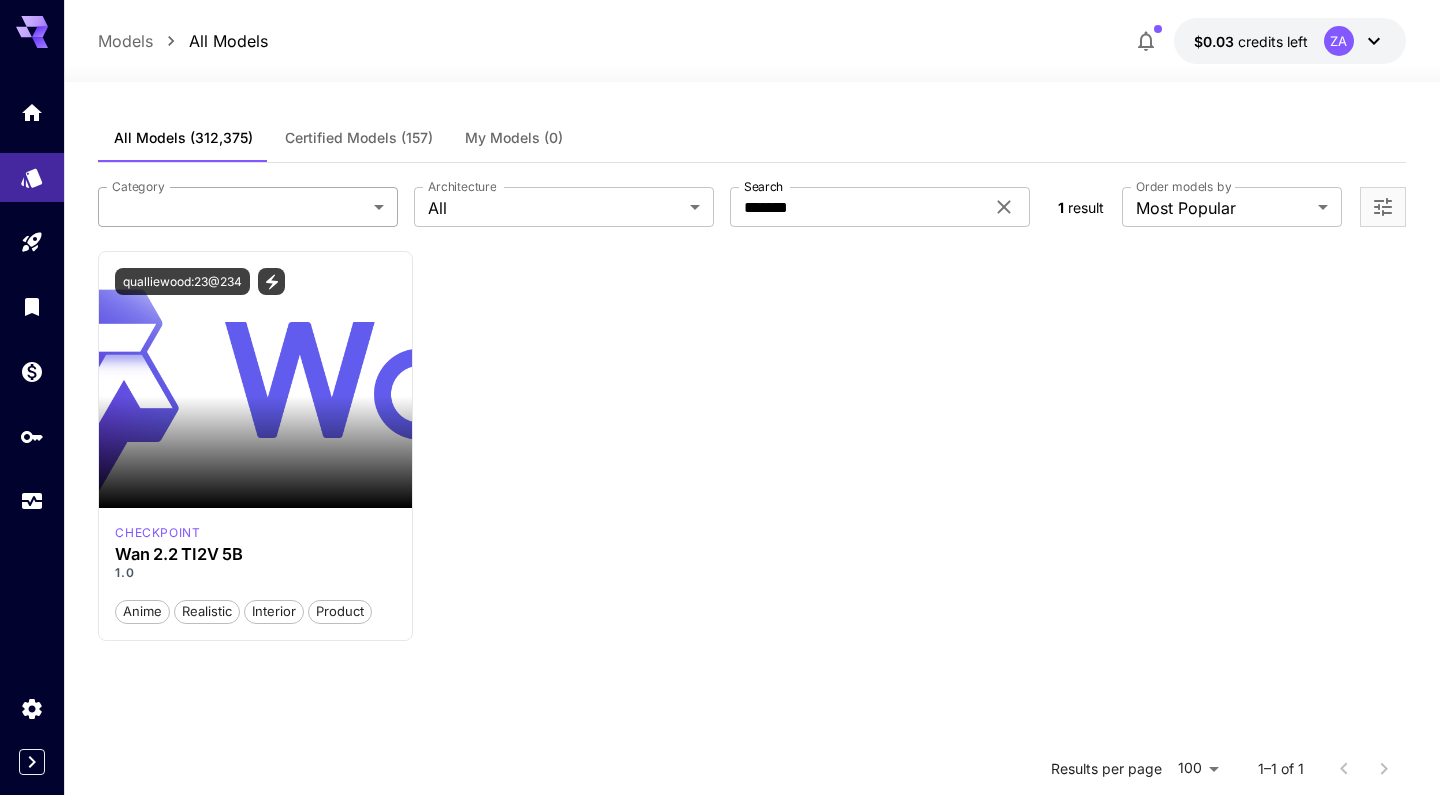 click on "**********" at bounding box center [720, 579] 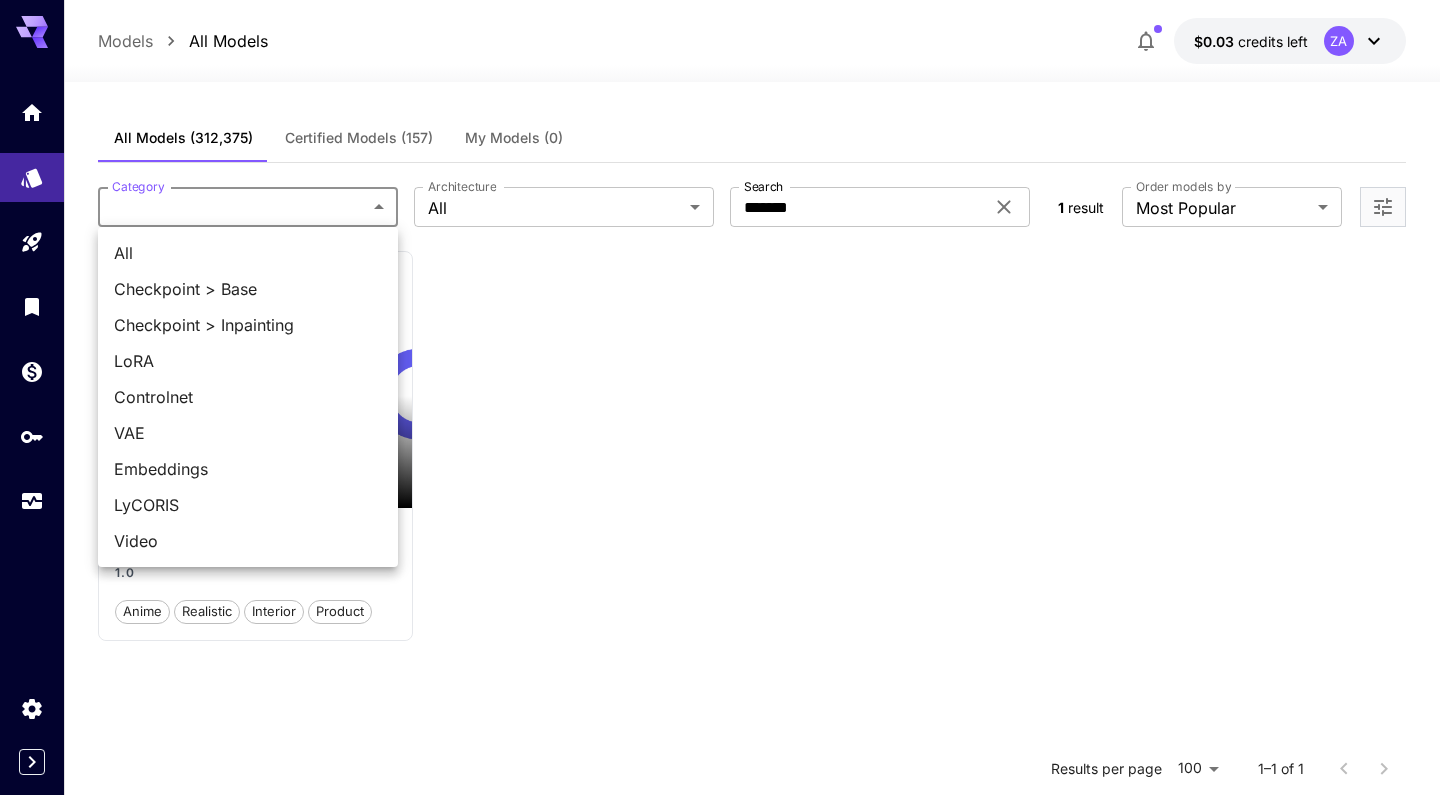 click on "All" at bounding box center (248, 253) 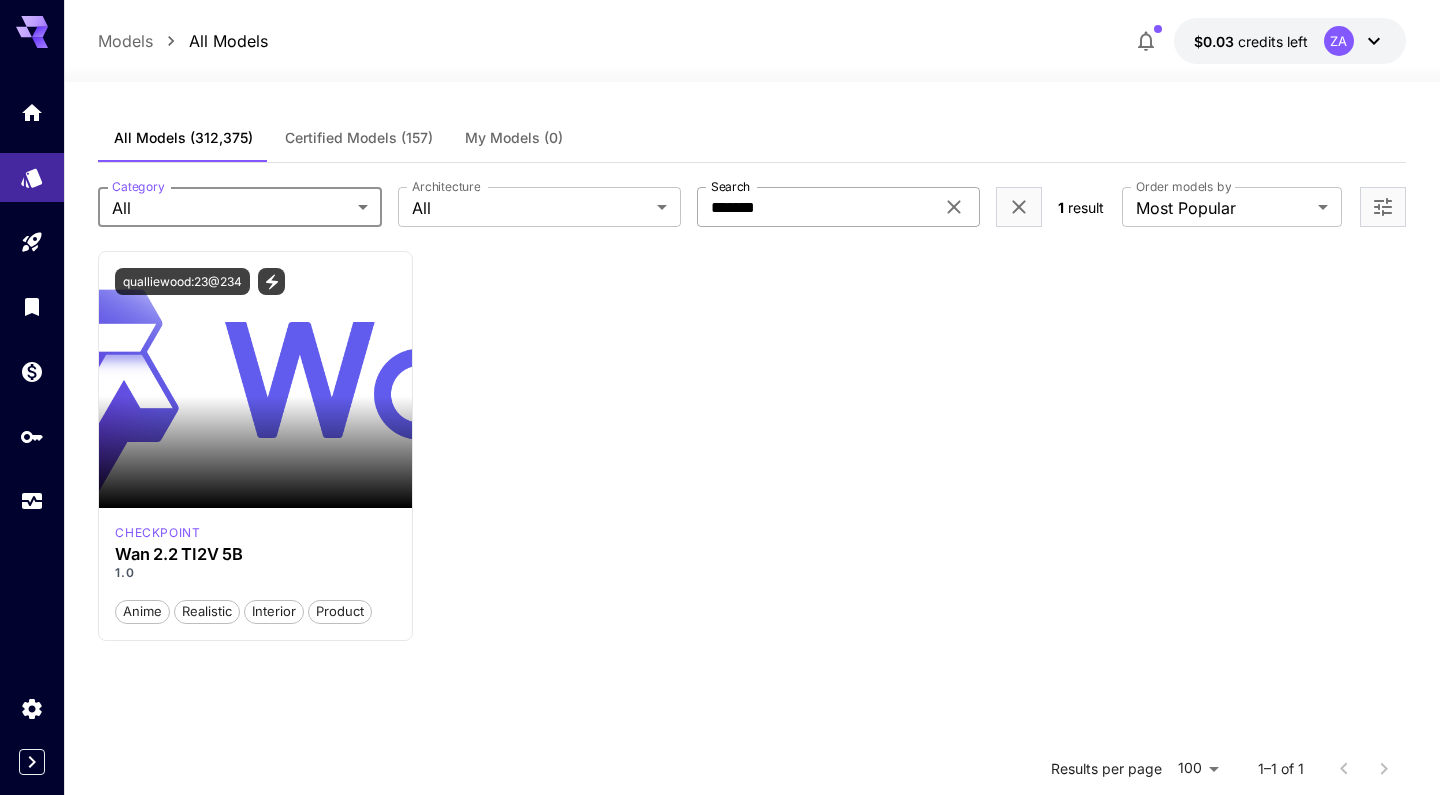 click on "*******" at bounding box center [815, 207] 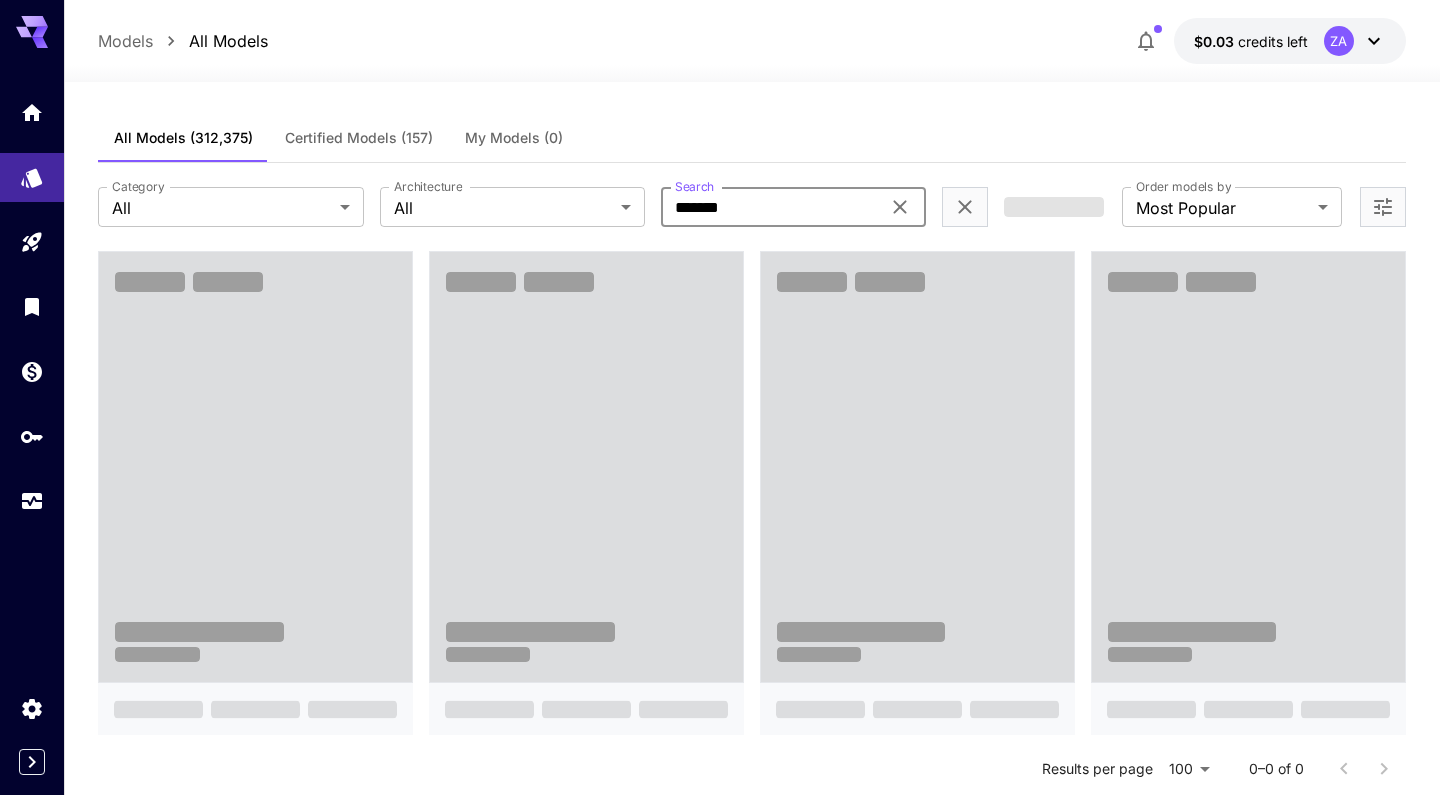 click on "*******" at bounding box center [770, 207] 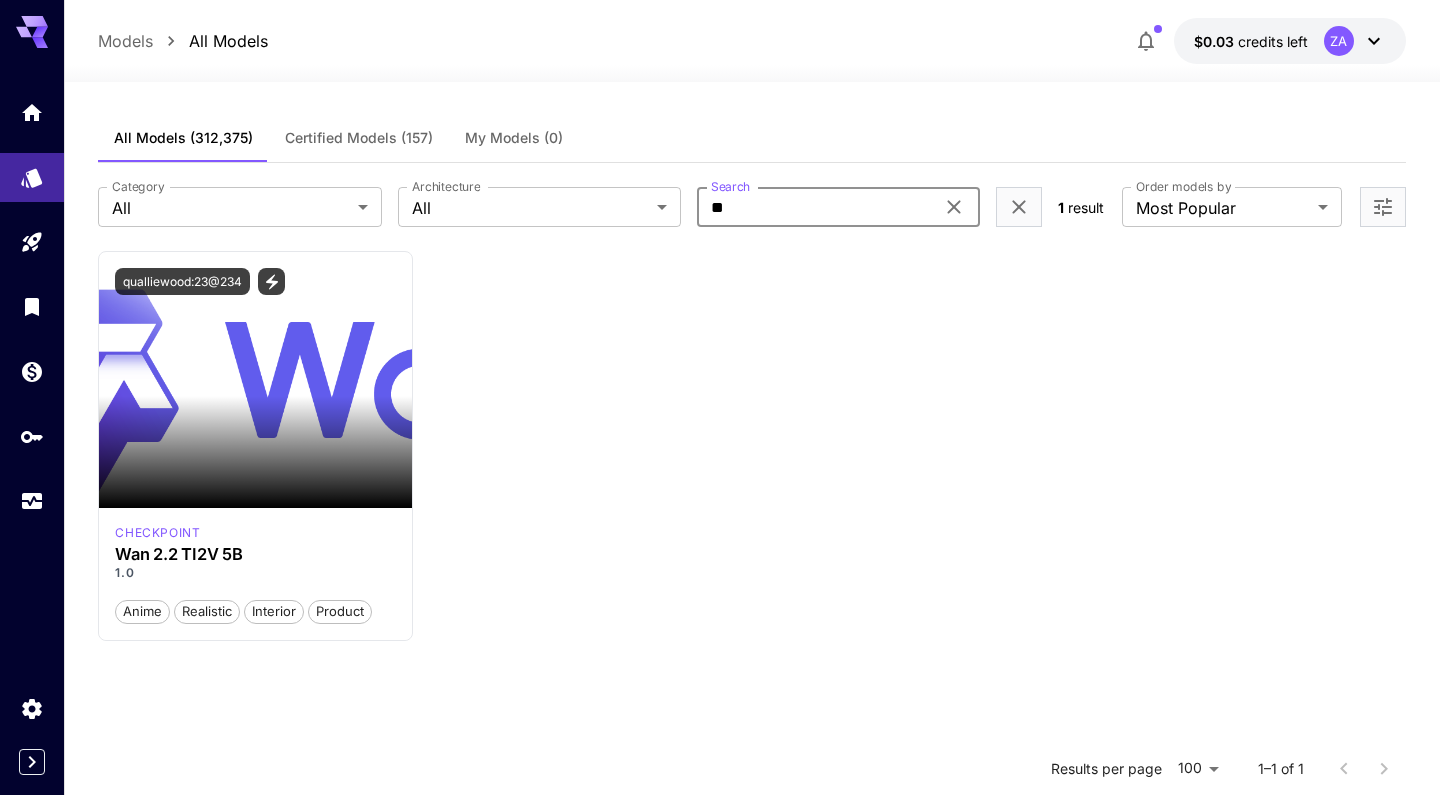 type on "*" 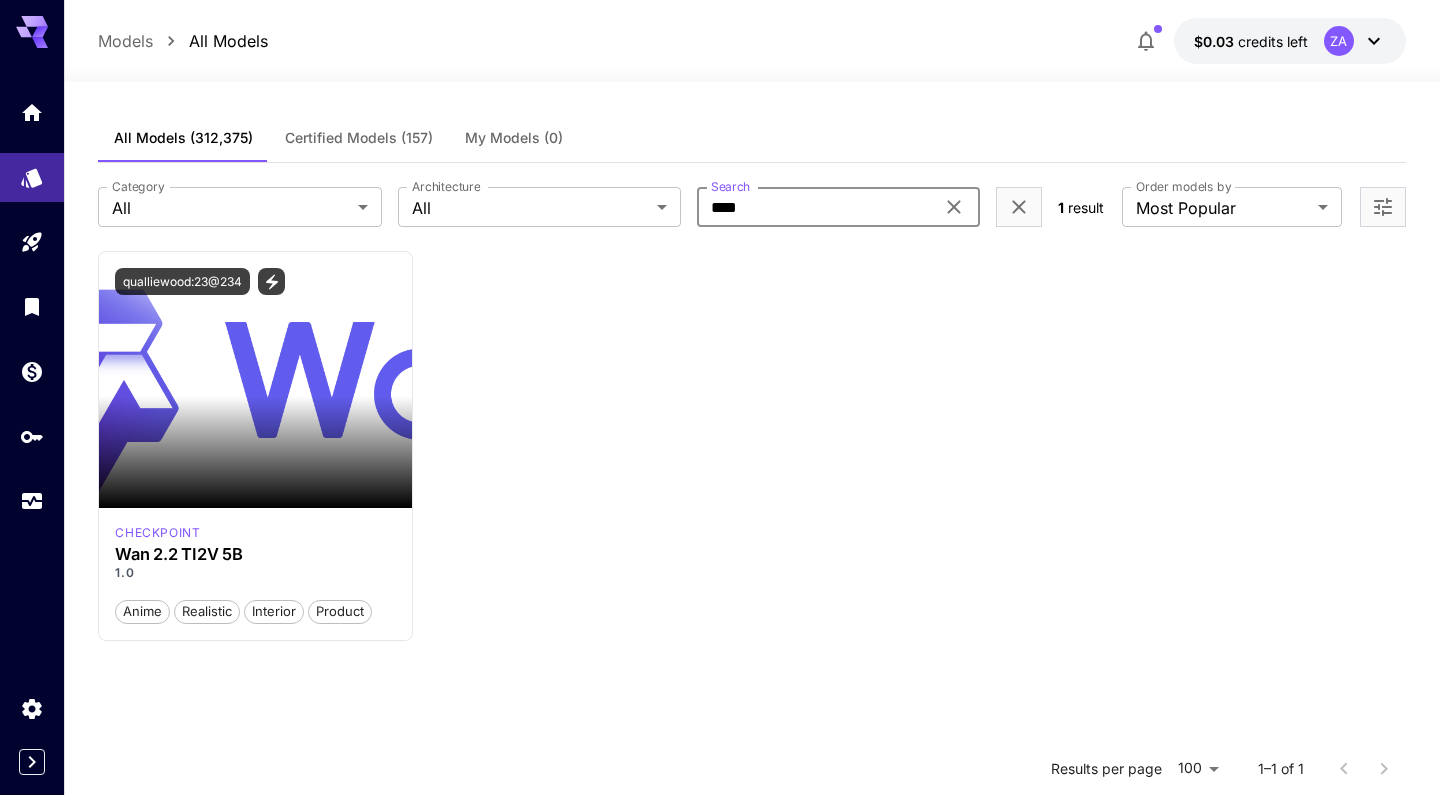 type on "****" 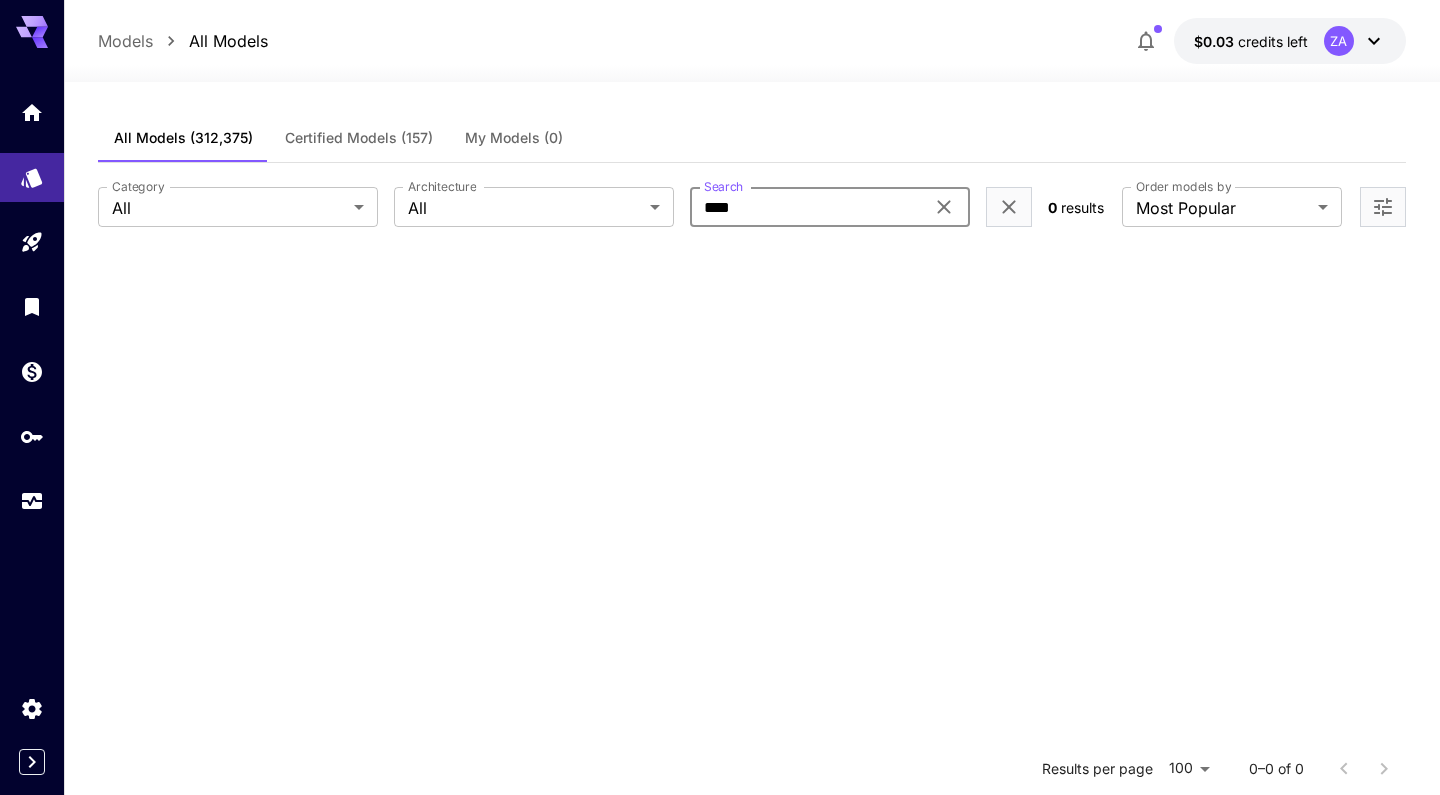 click 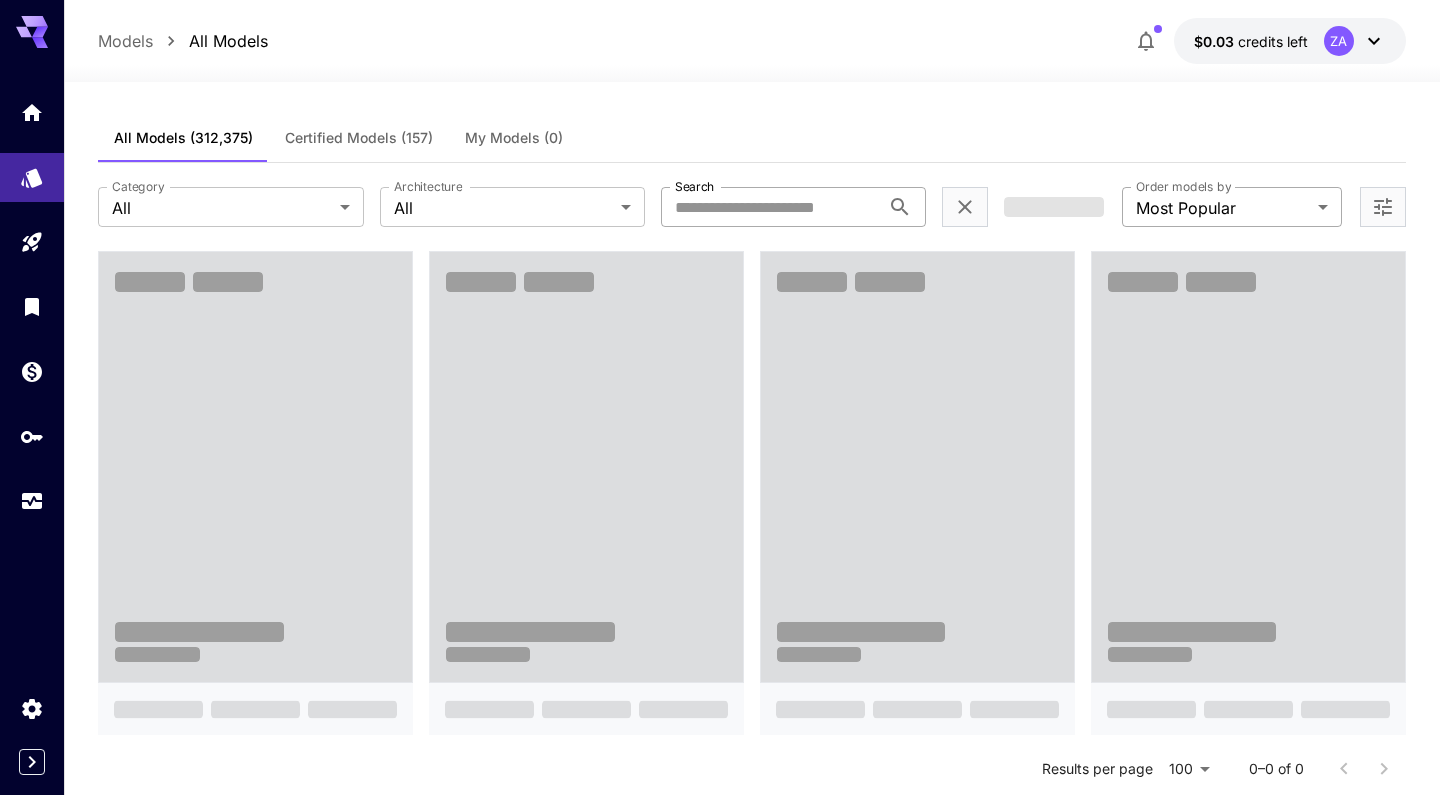 click on "**********" at bounding box center (720, 1424) 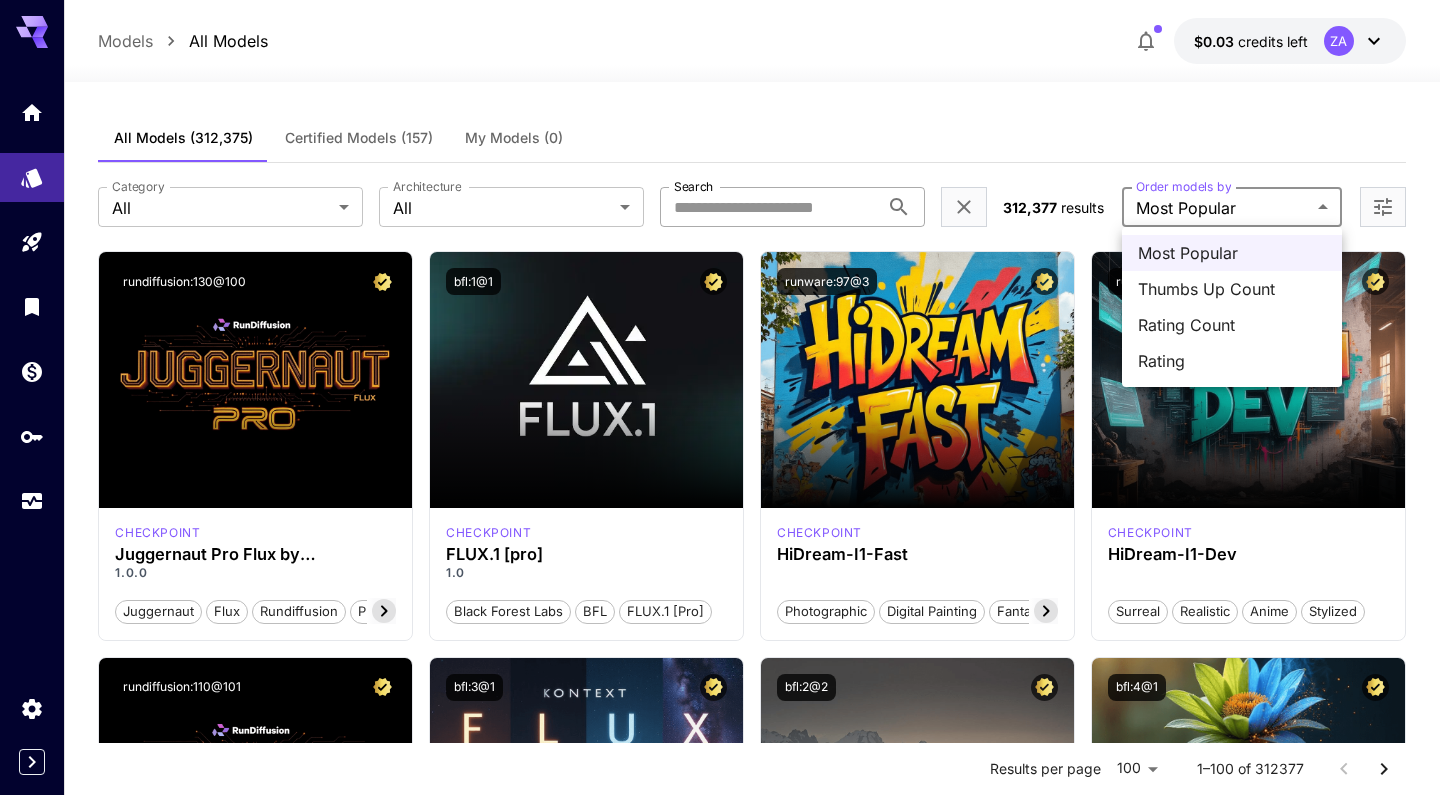 click at bounding box center [720, 397] 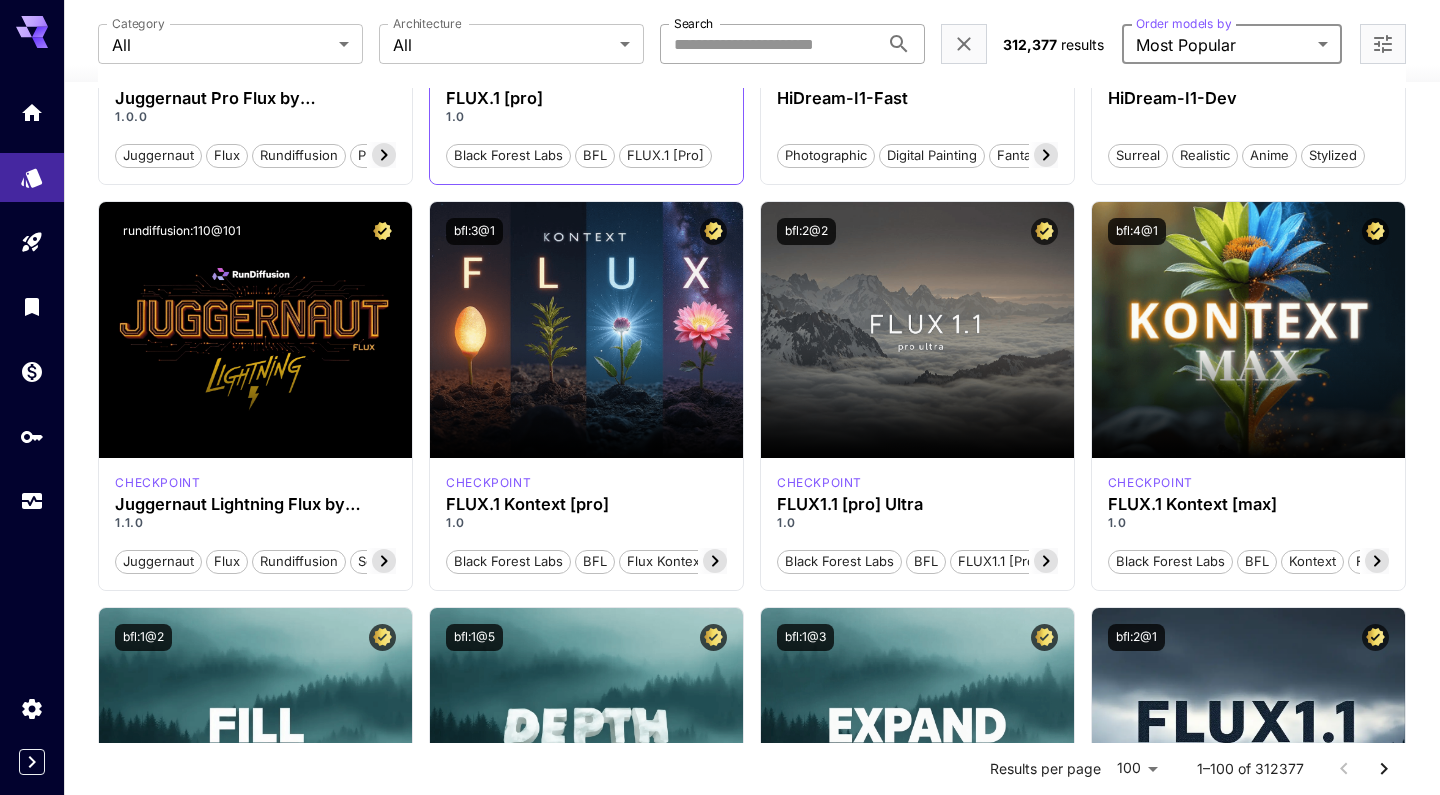 scroll, scrollTop: 482, scrollLeft: 0, axis: vertical 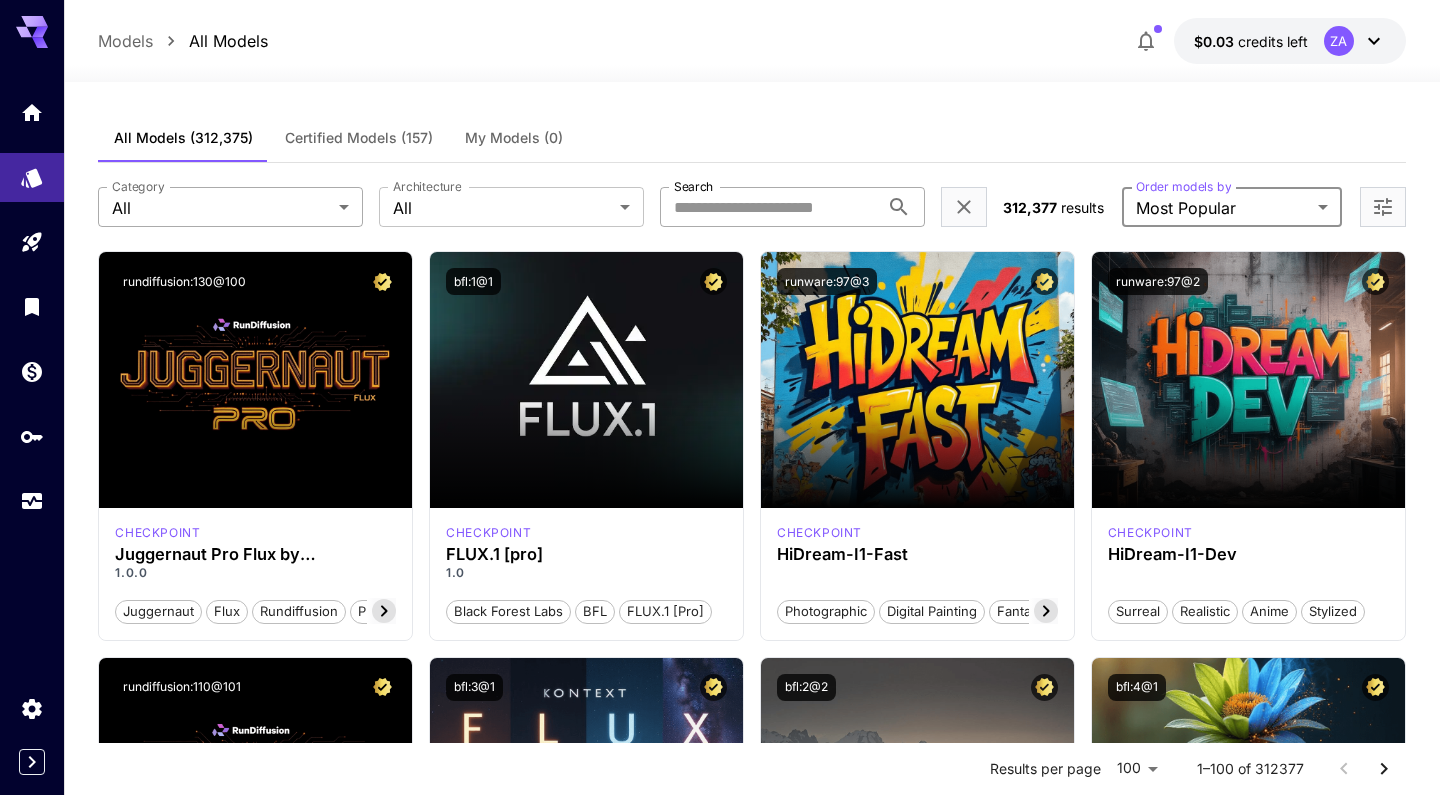 click on "**********" at bounding box center (720, 9348) 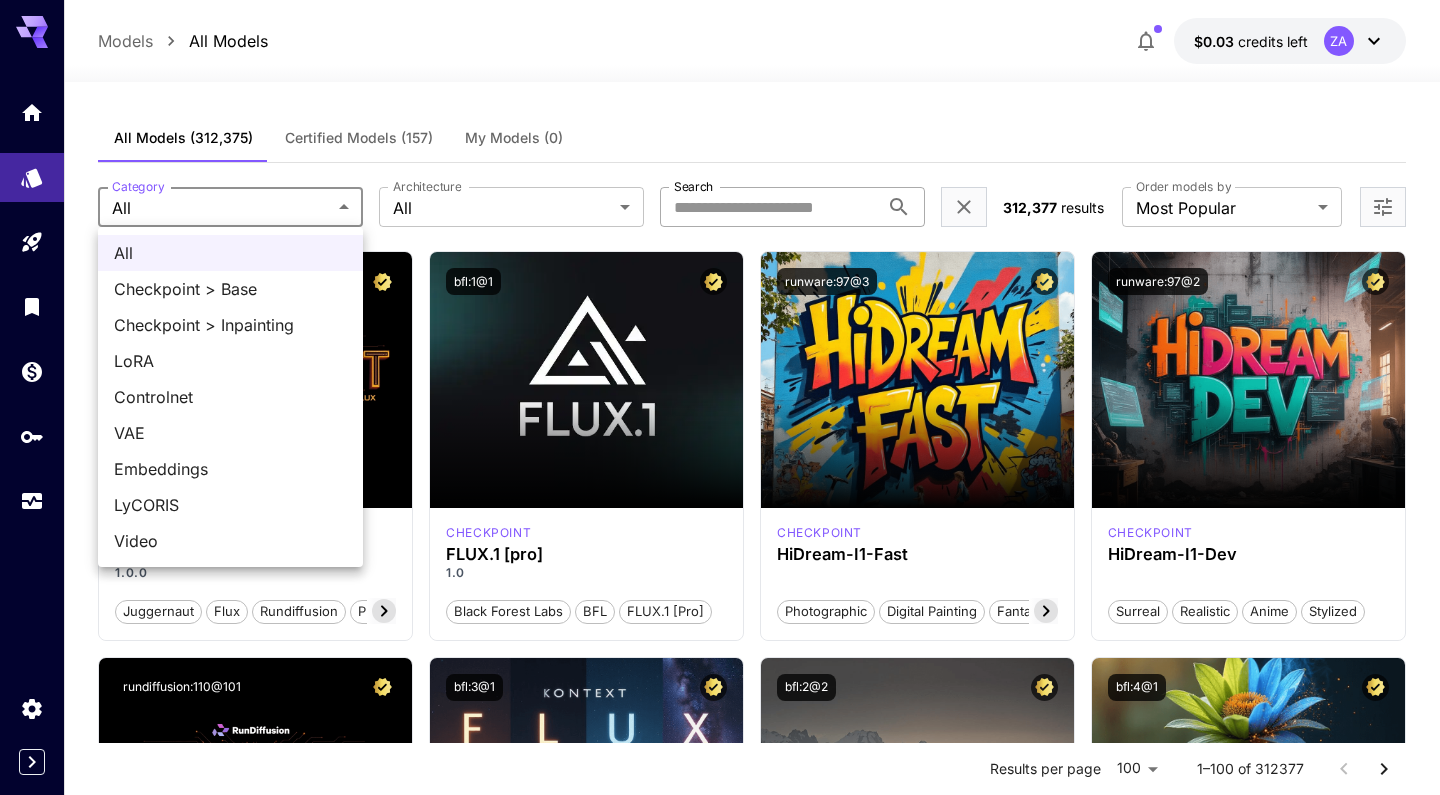 click at bounding box center (720, 397) 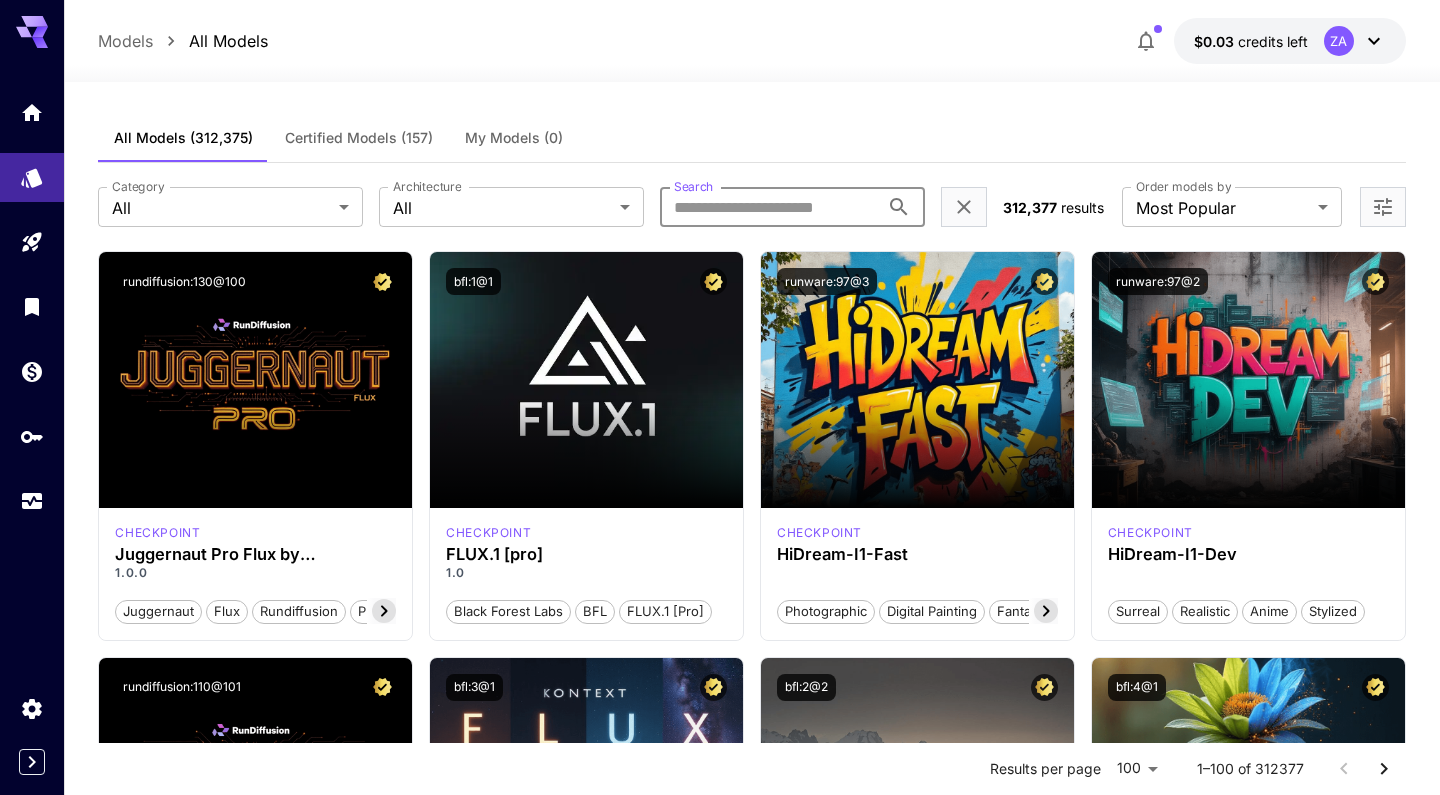 click on "Search" at bounding box center [769, 207] 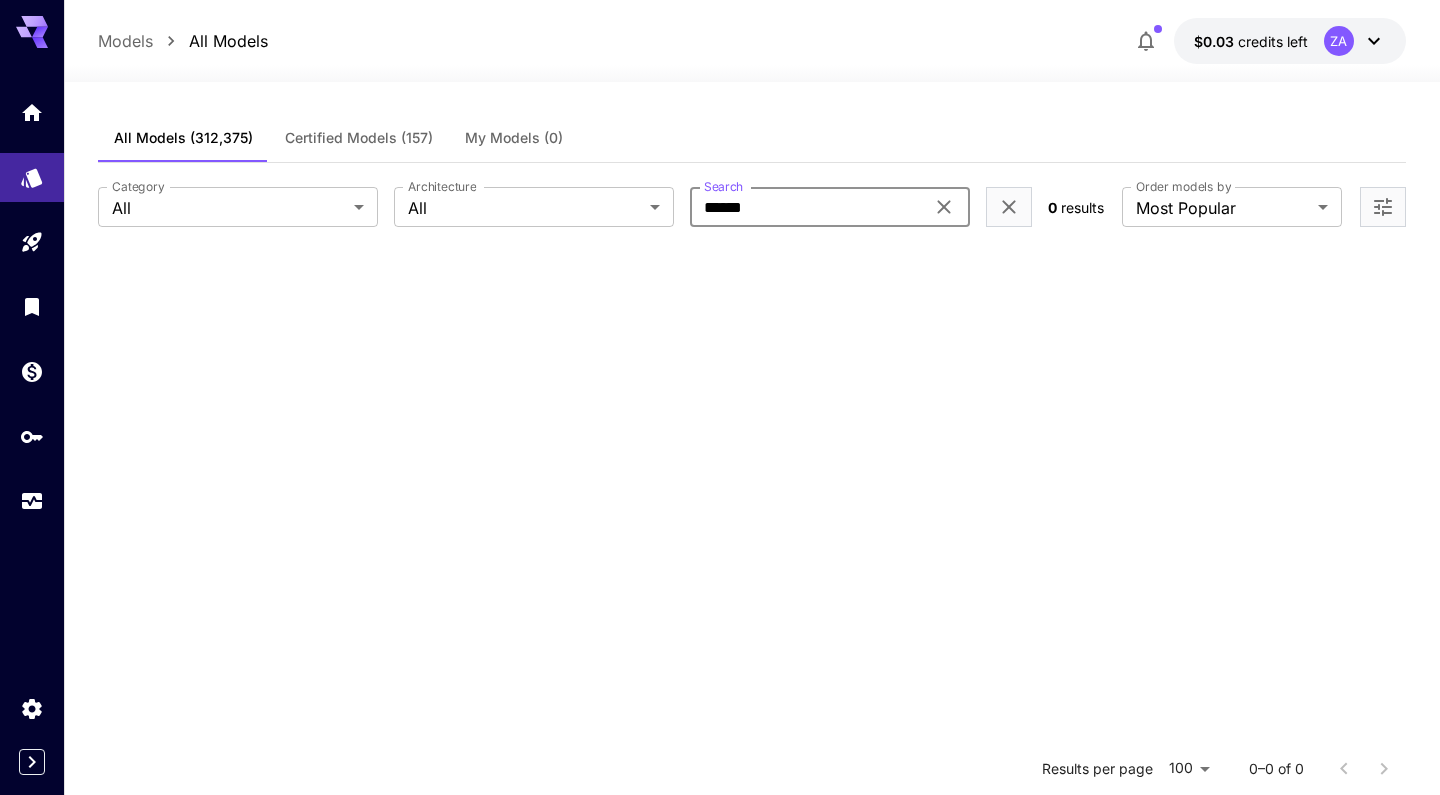 type on "******" 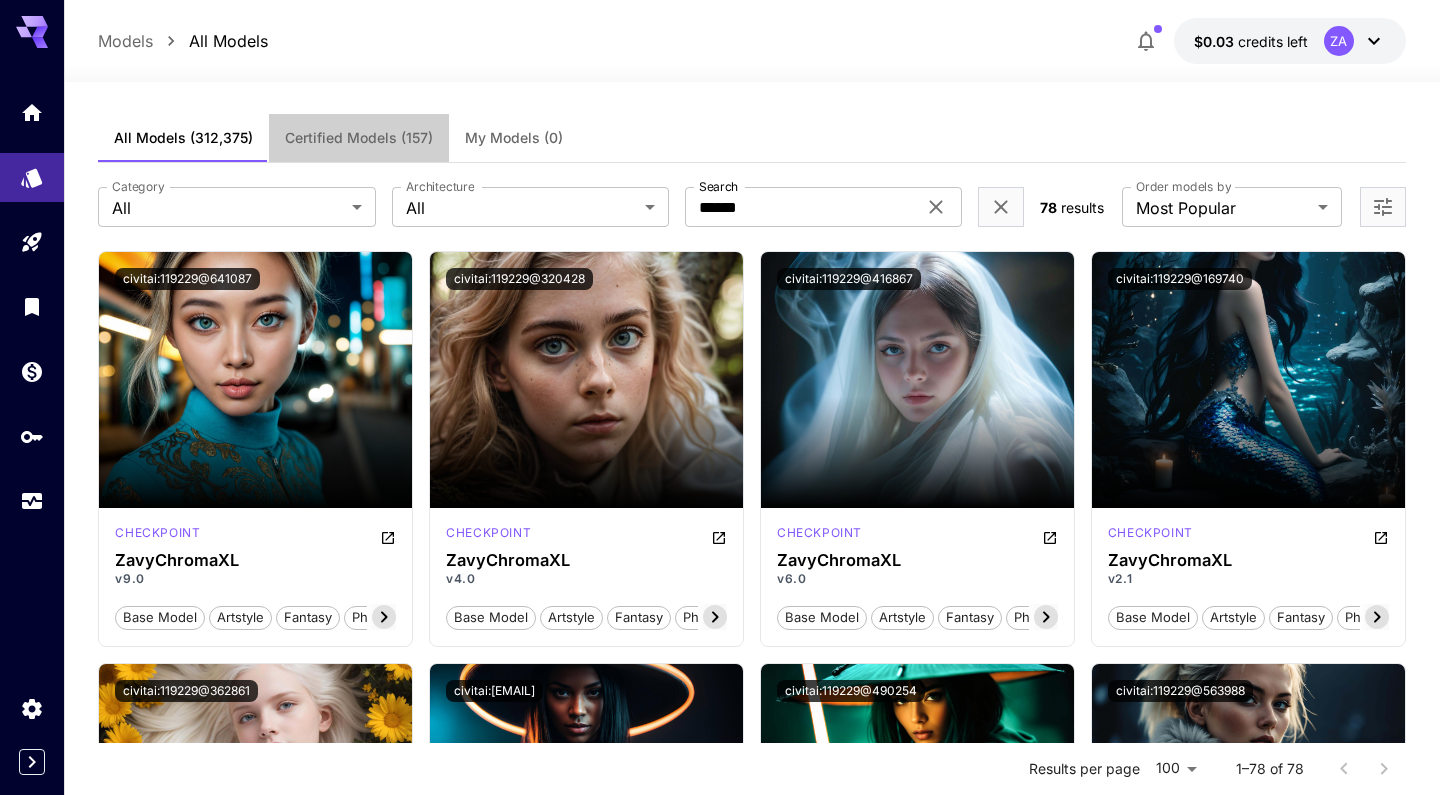 click on "Certified Models (157)" at bounding box center [359, 138] 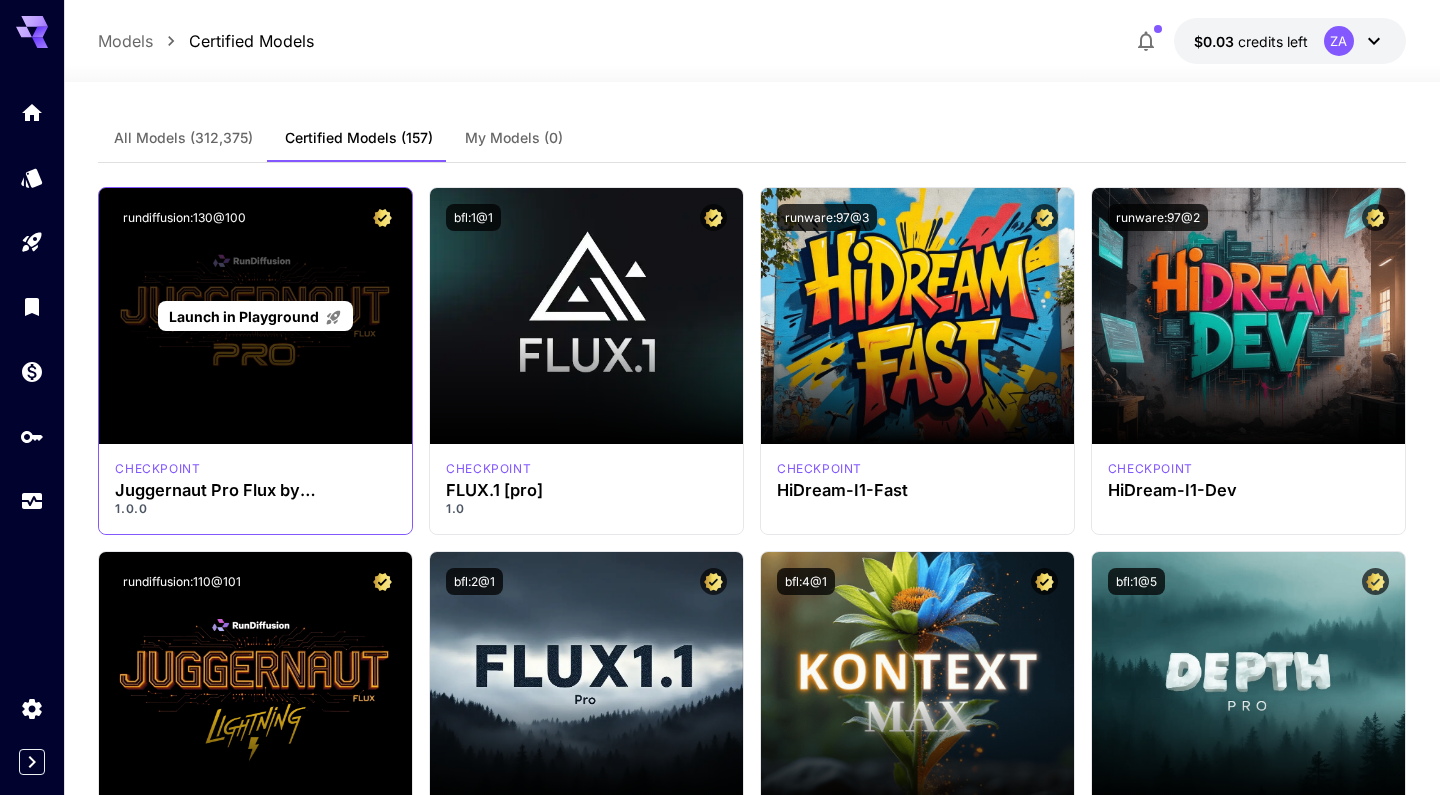 scroll, scrollTop: 0, scrollLeft: 0, axis: both 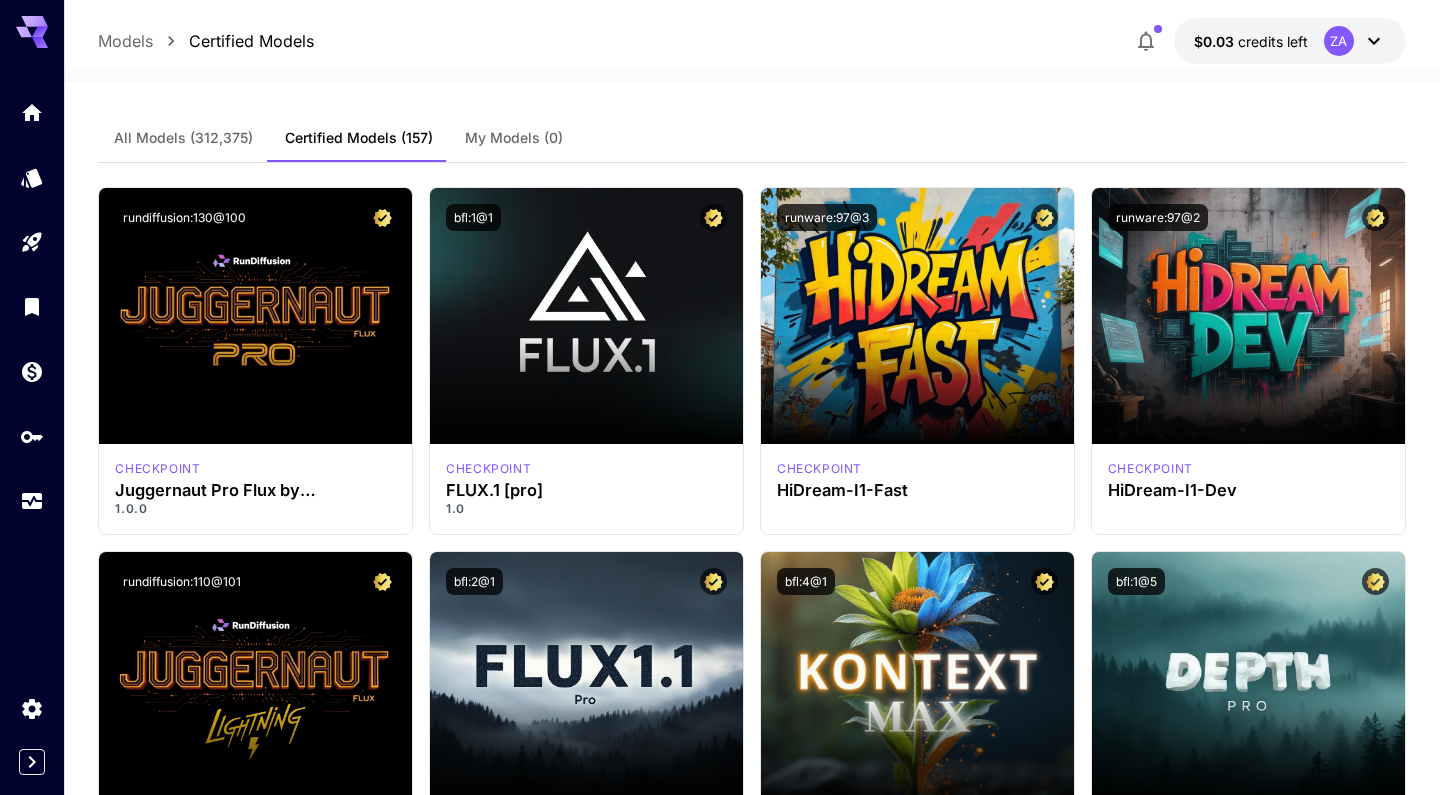click on "All Models (312,375)" at bounding box center [183, 138] 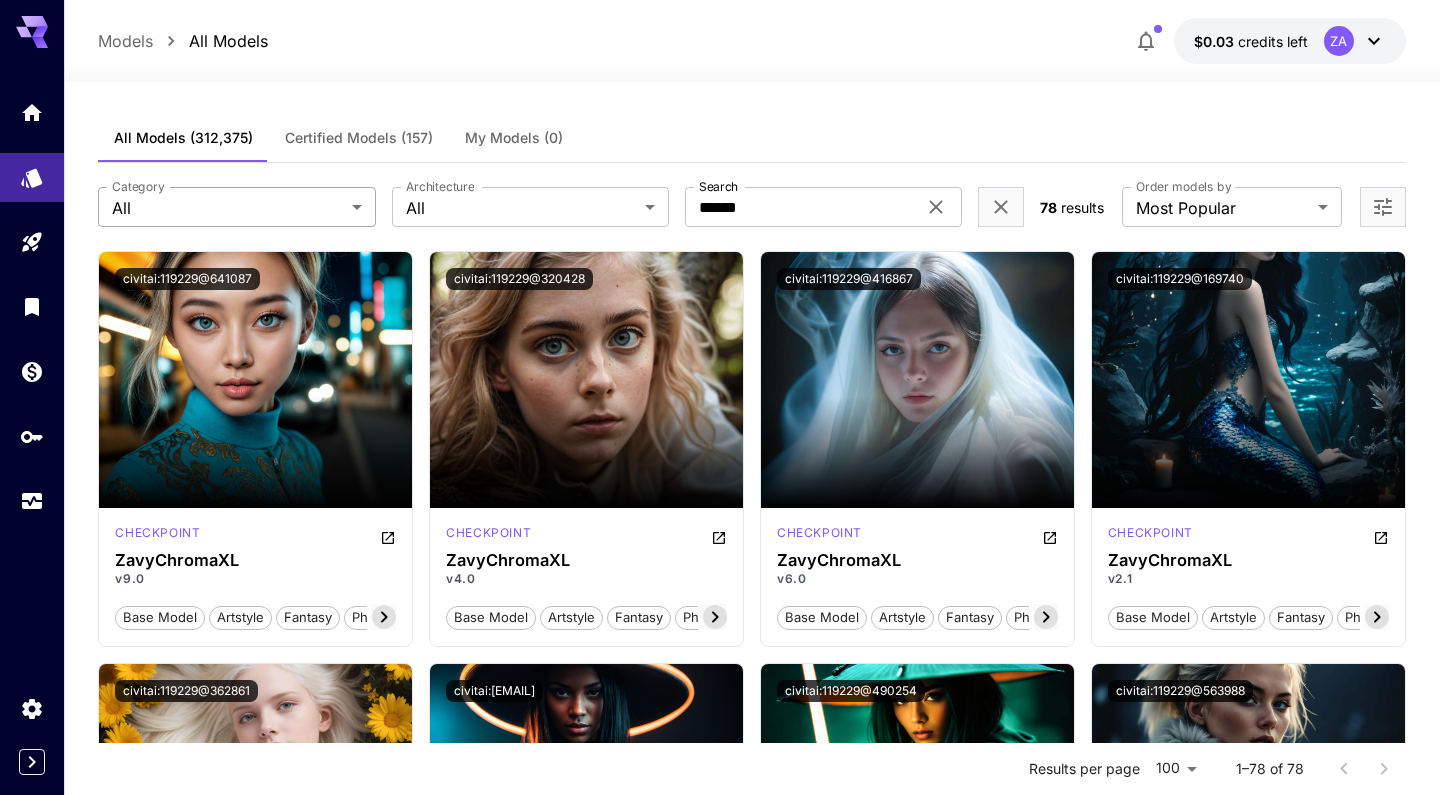 click on "**********" at bounding box center (720, 7525) 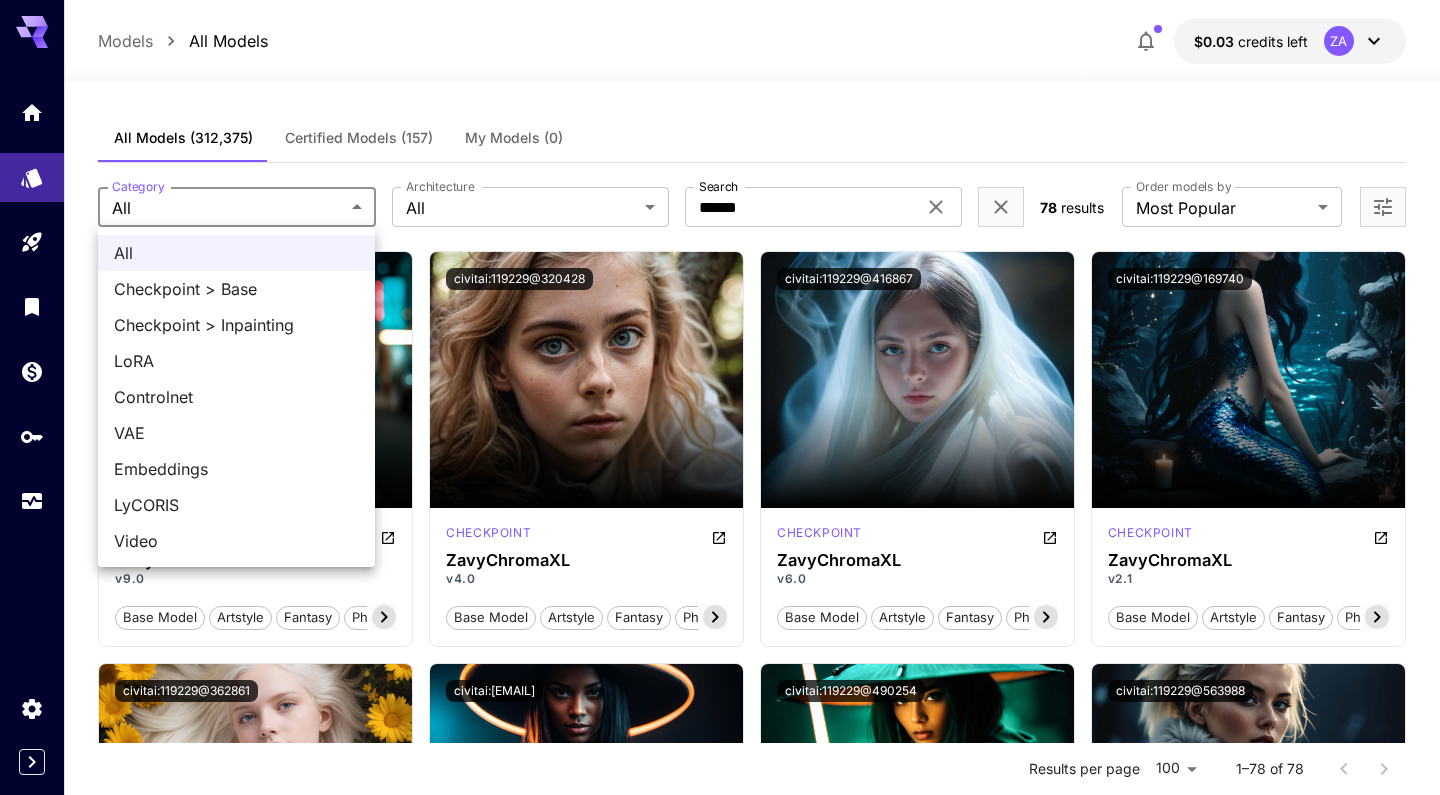 click on "Video" at bounding box center [236, 541] 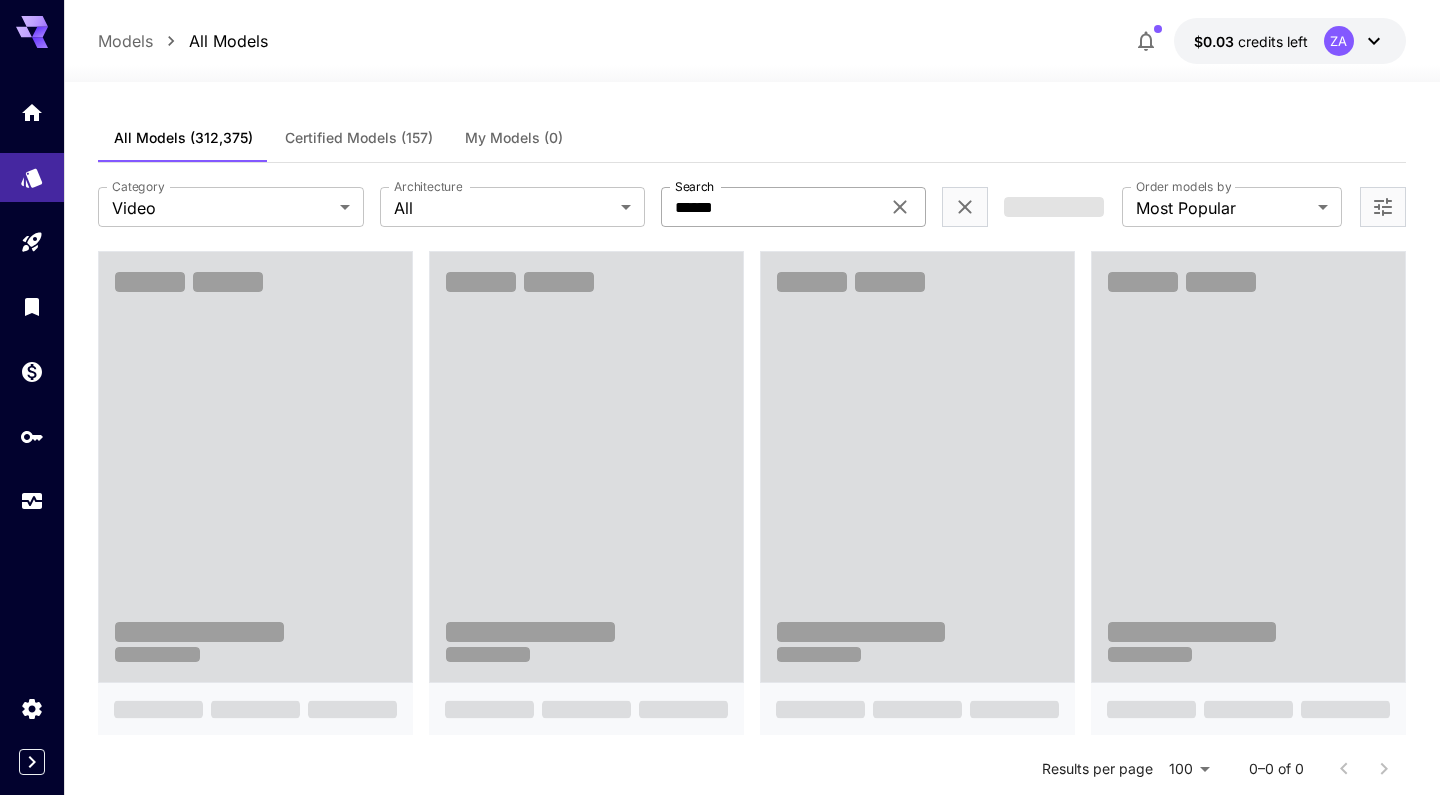click 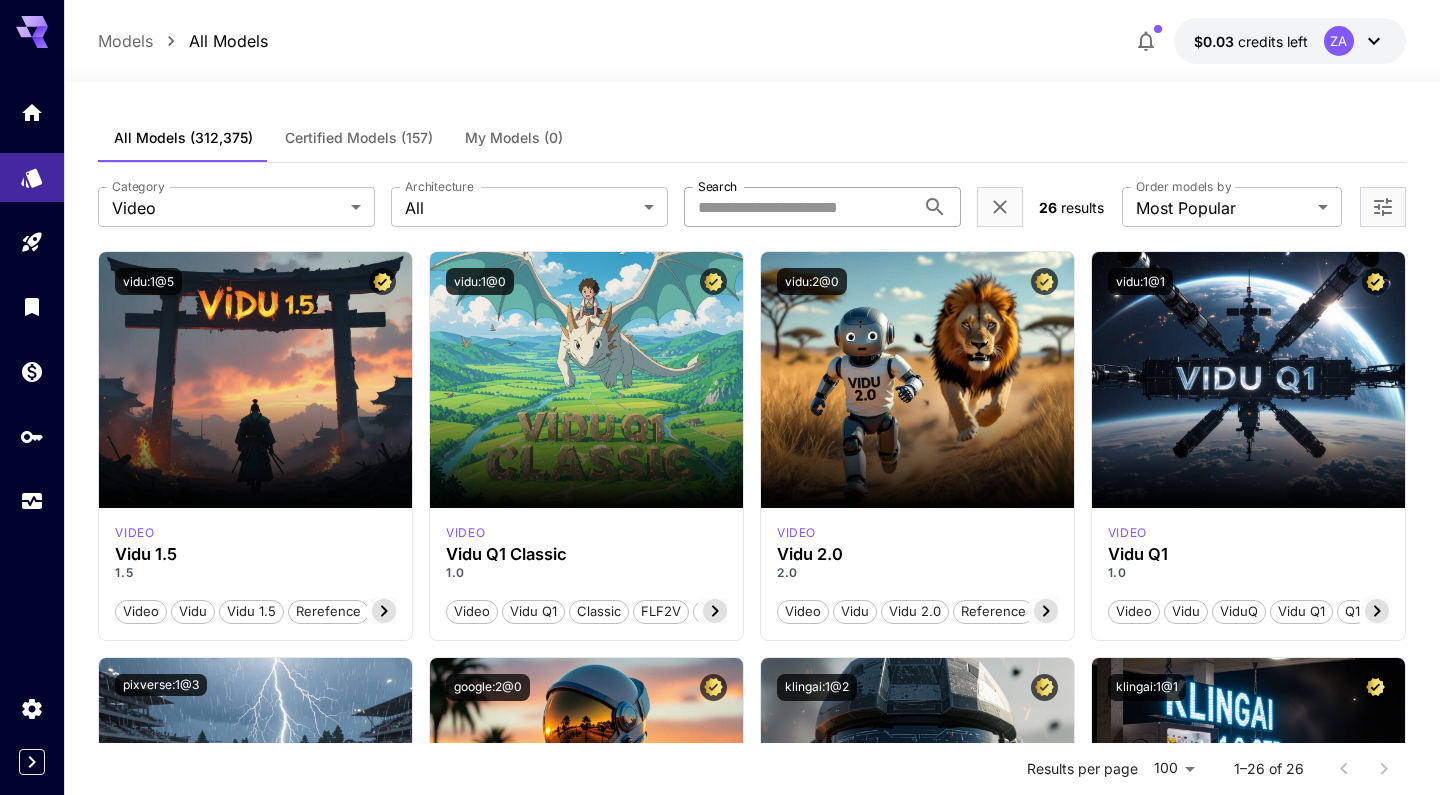scroll, scrollTop: 0, scrollLeft: 0, axis: both 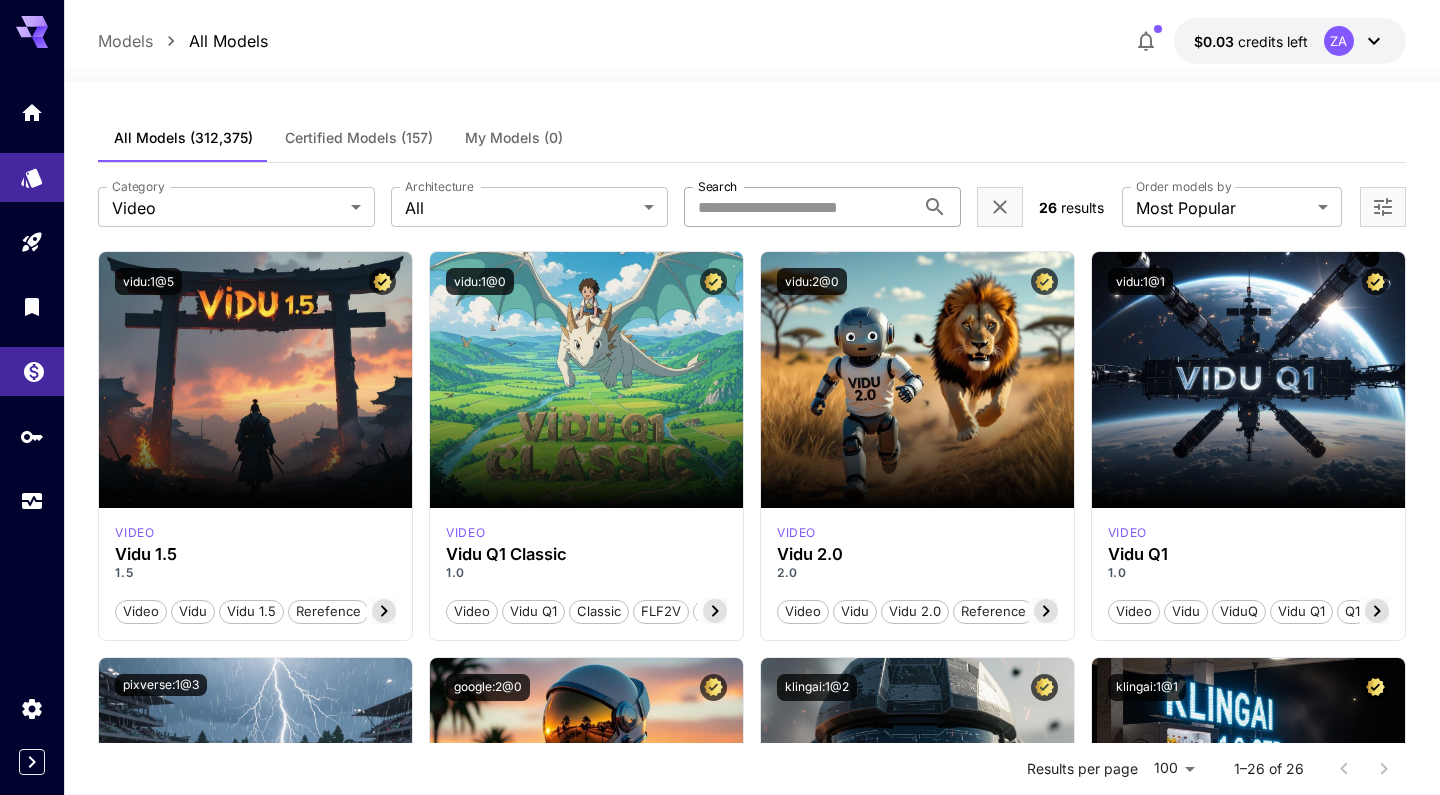 click at bounding box center (32, 371) 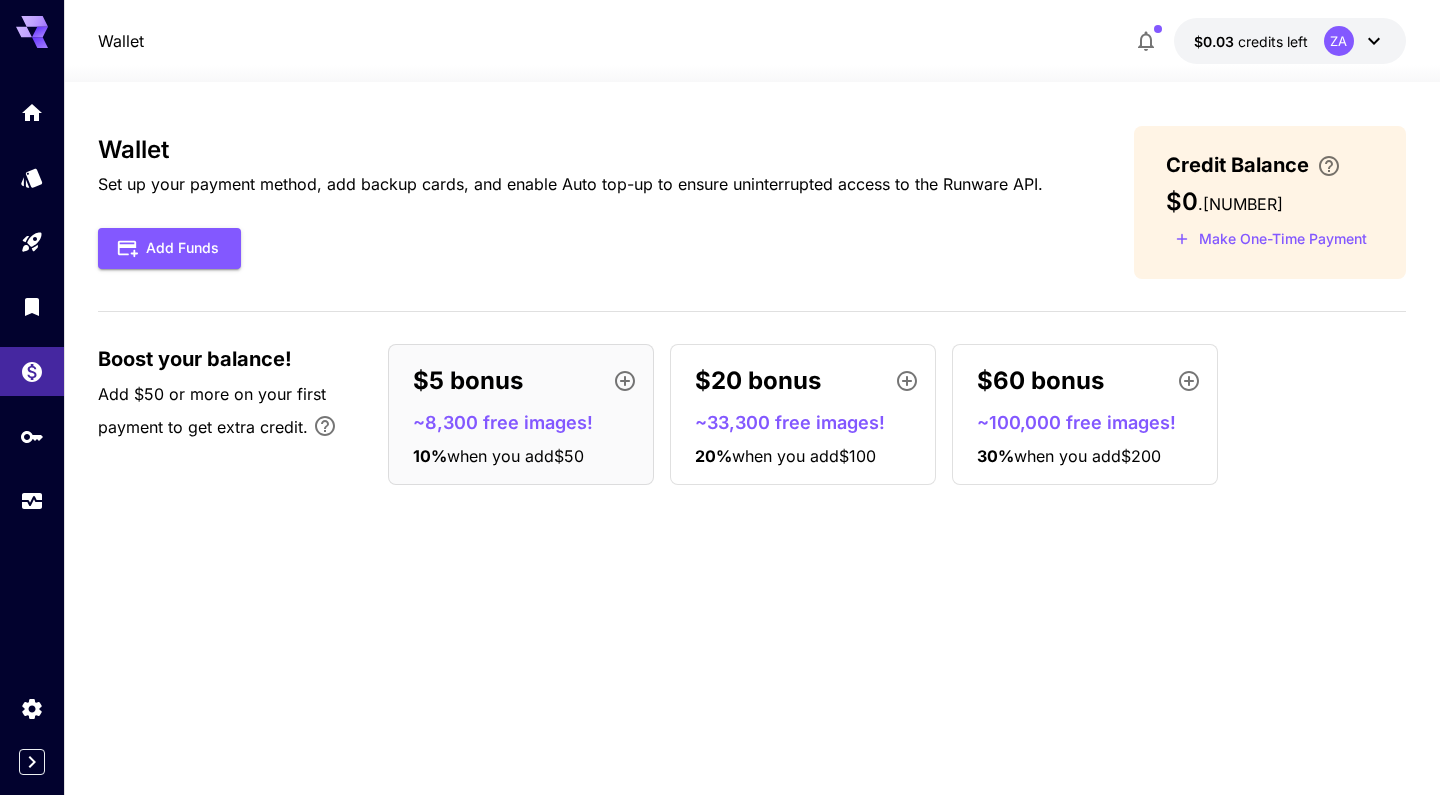 click at bounding box center [32, 306] 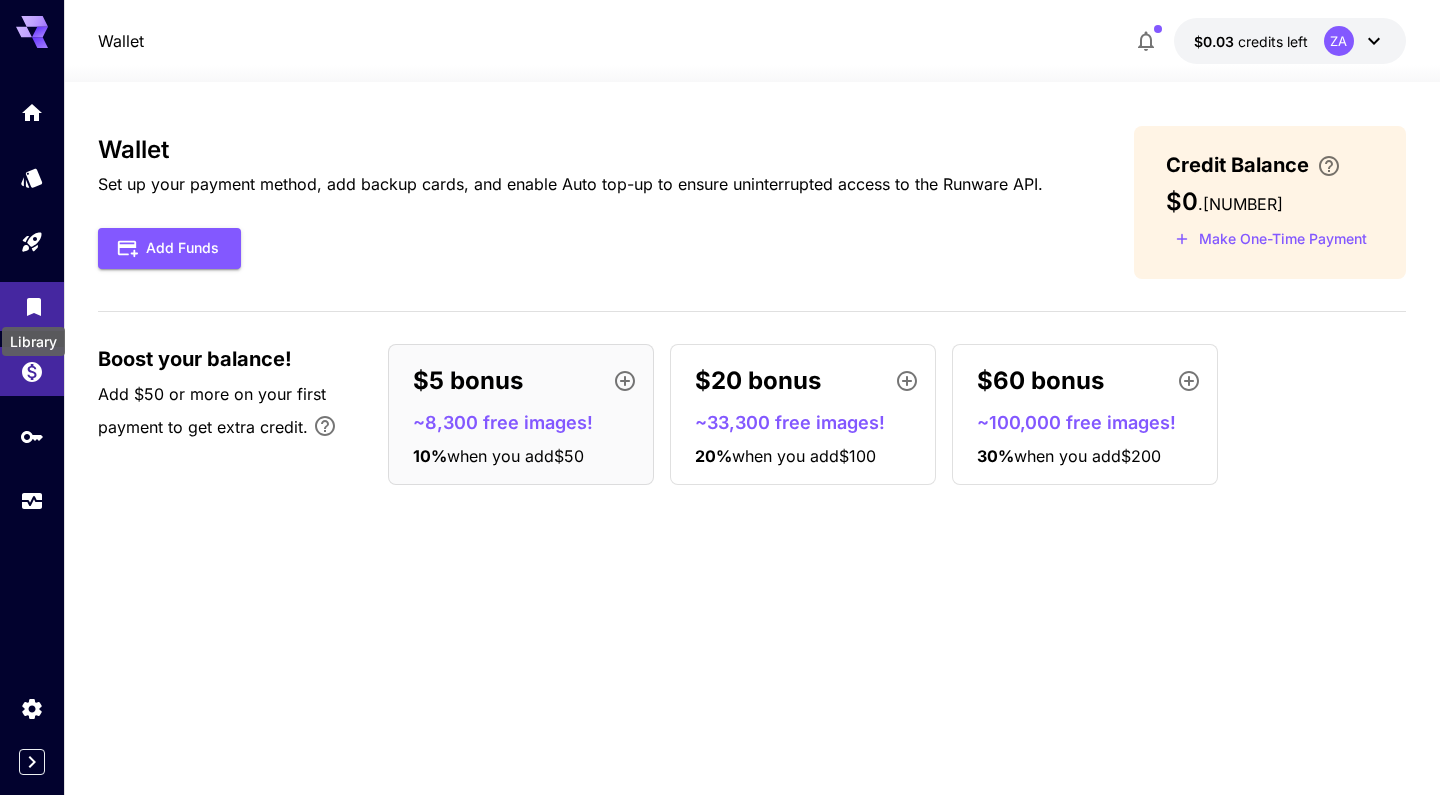 click 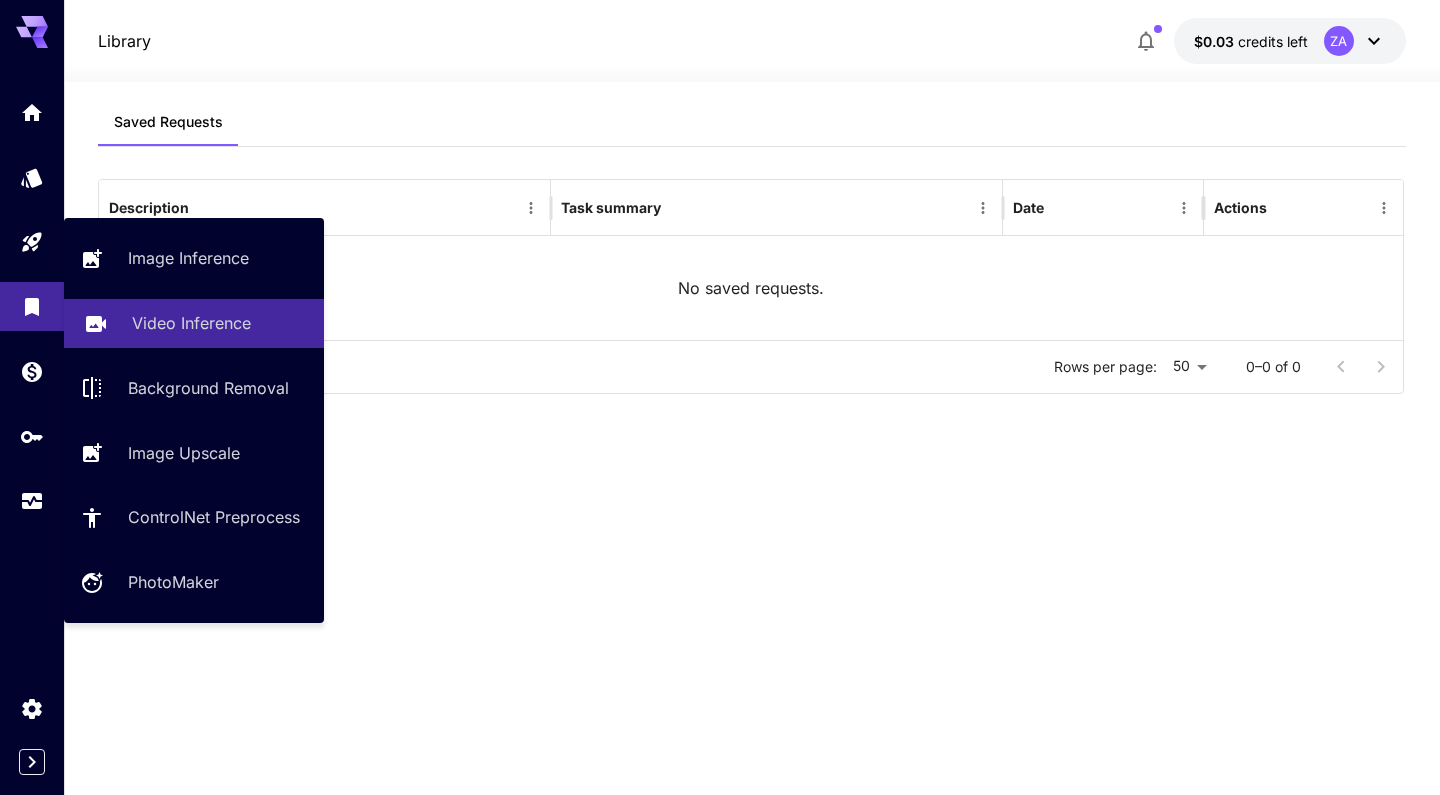 click on "Video Inference" at bounding box center [191, 323] 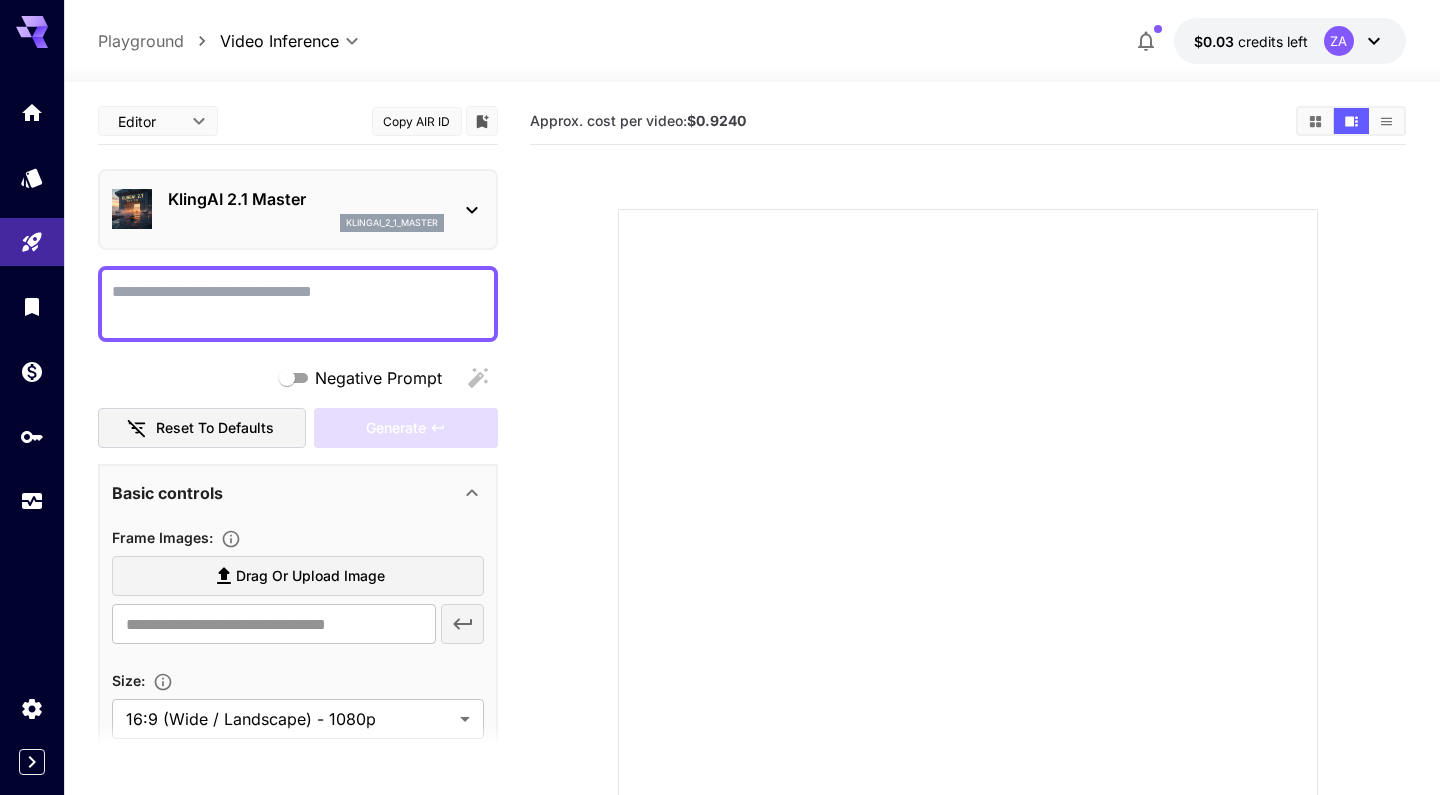 click 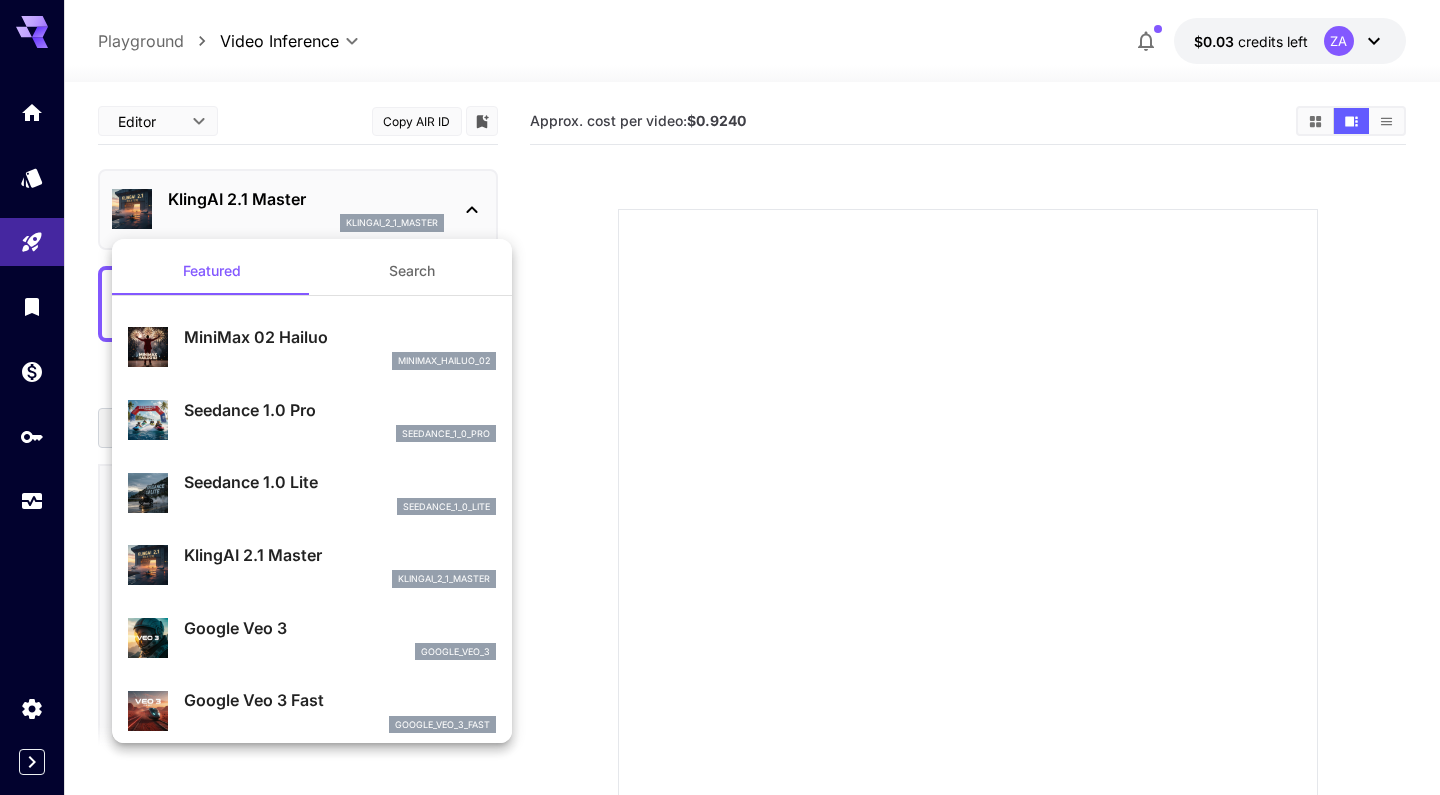 scroll, scrollTop: 0, scrollLeft: 0, axis: both 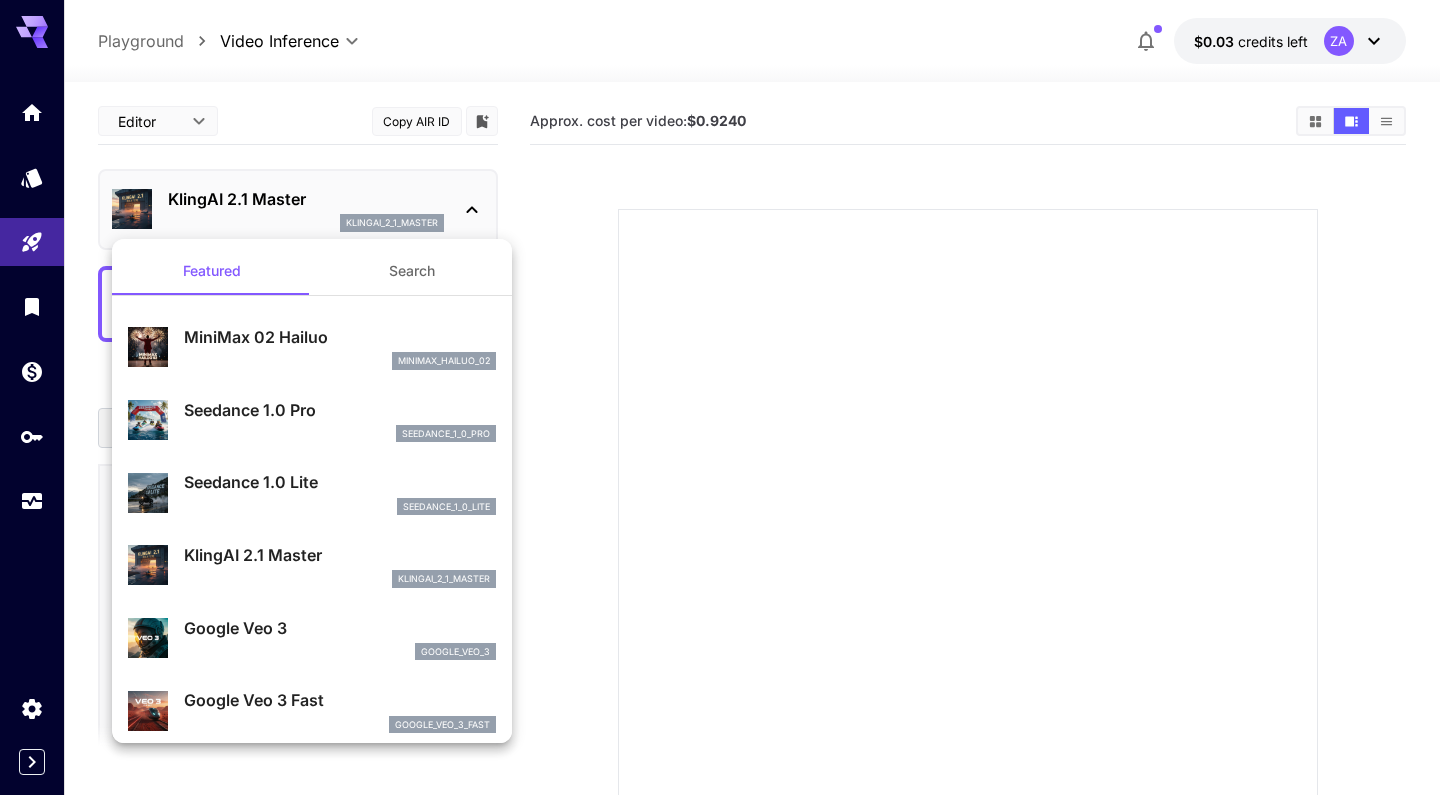 click at bounding box center (720, 397) 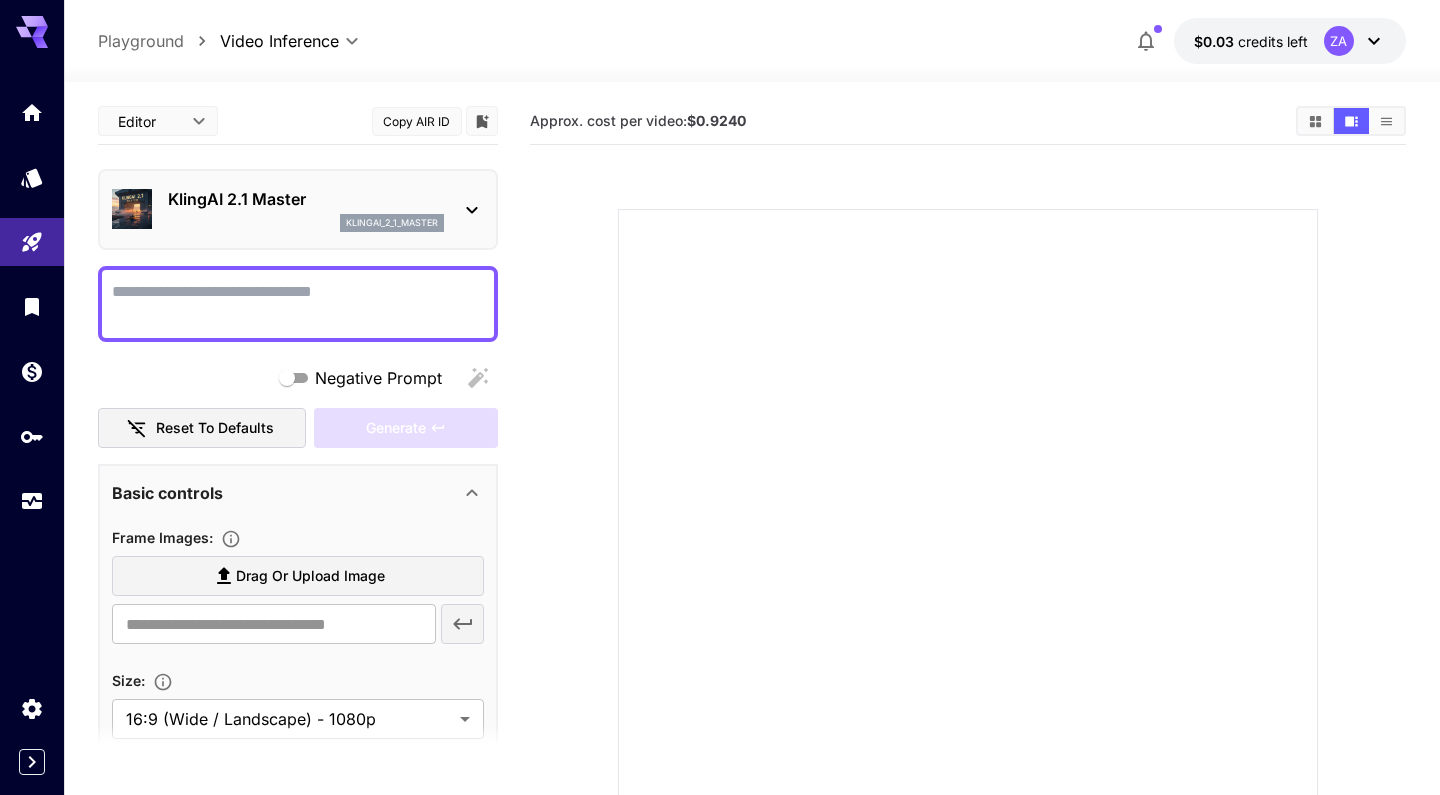 click on "**********" at bounding box center (720, 484) 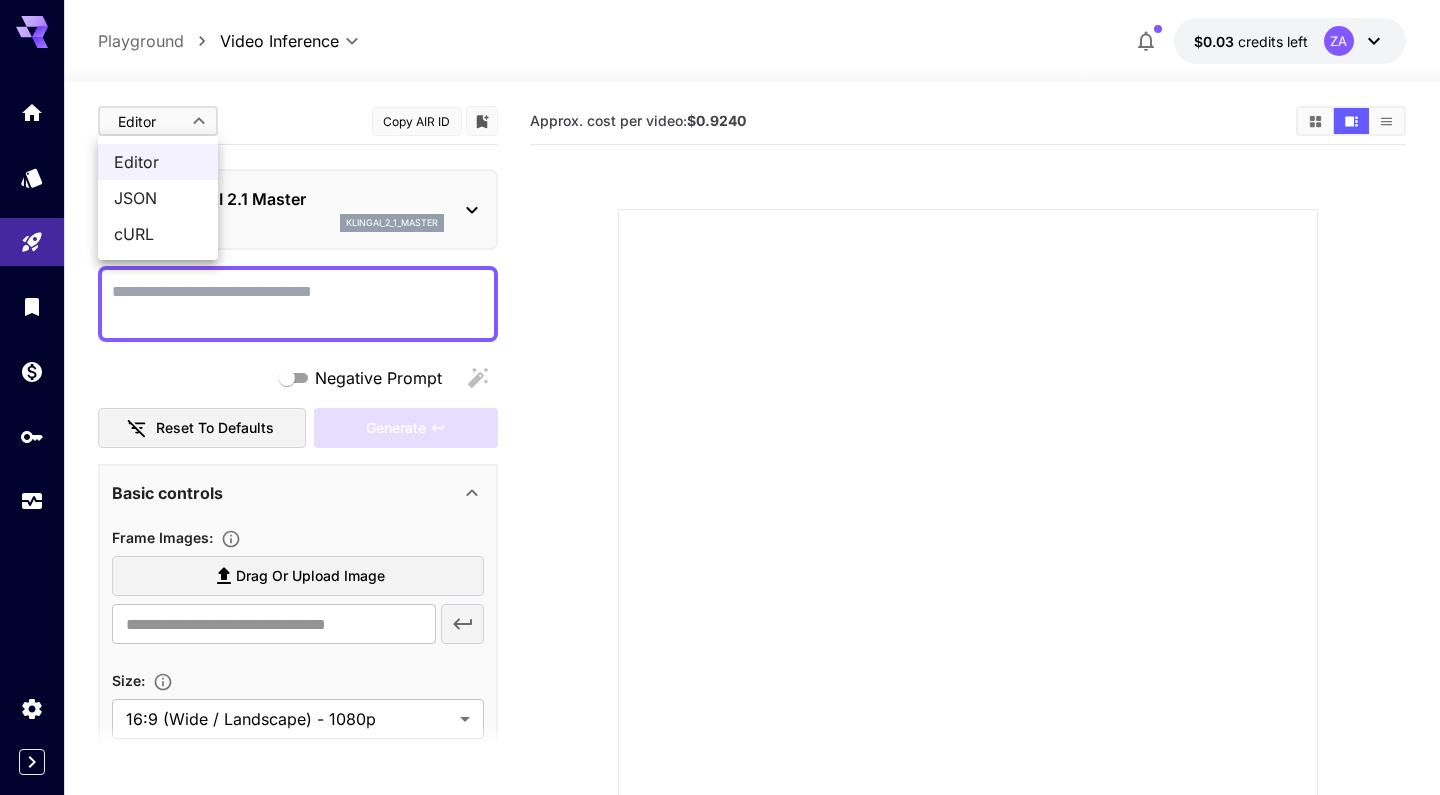 click at bounding box center (720, 397) 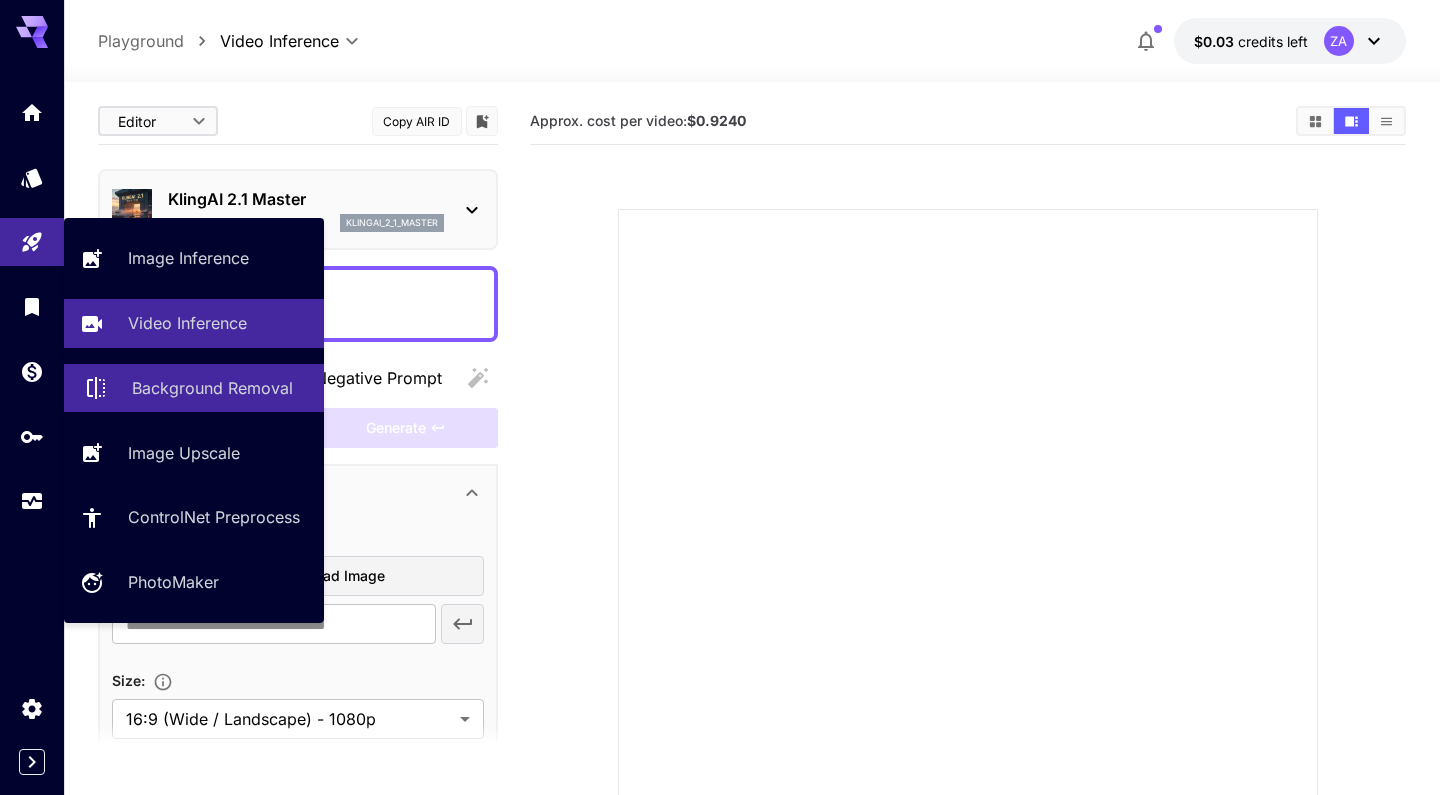 click on "Background Removal" at bounding box center [212, 388] 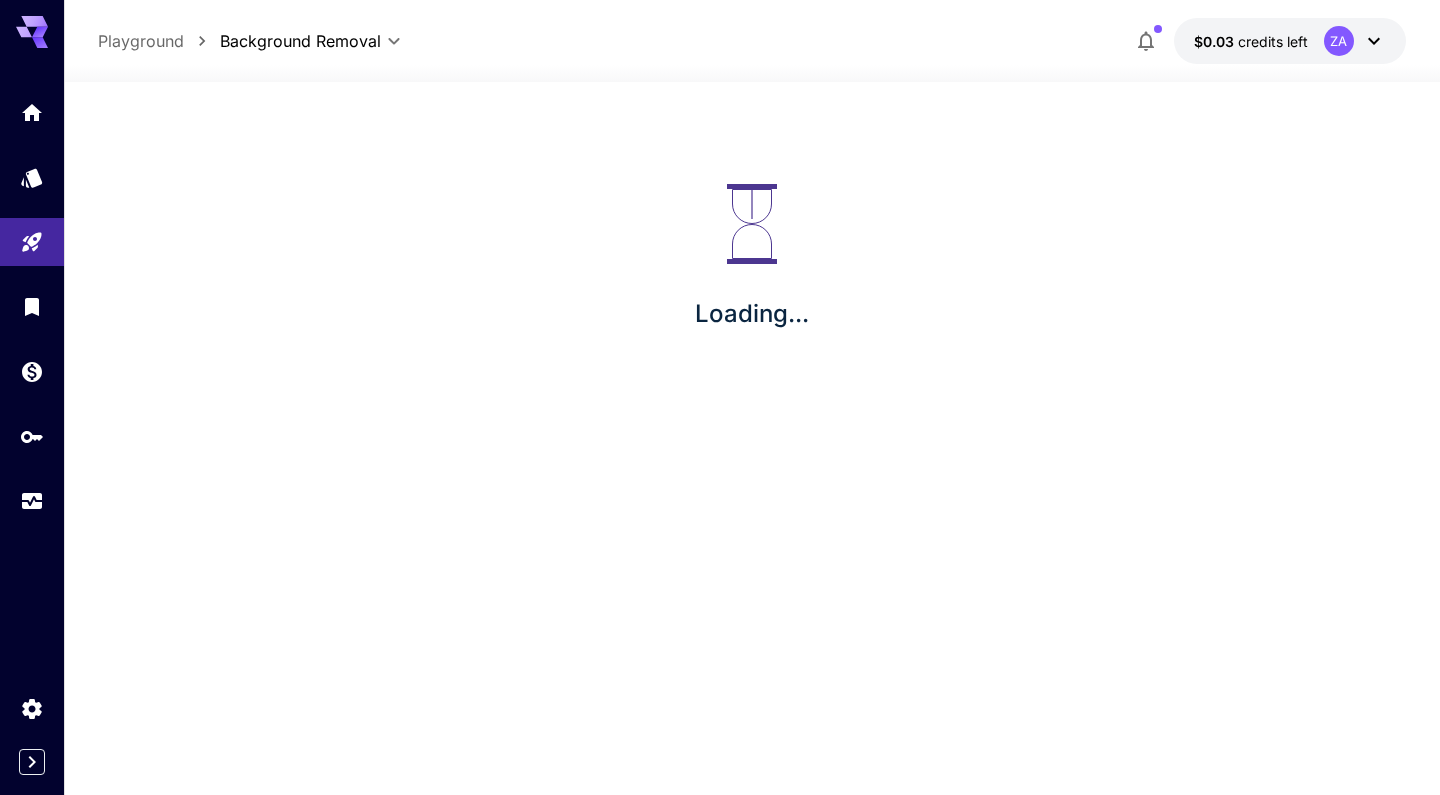 type on "**********" 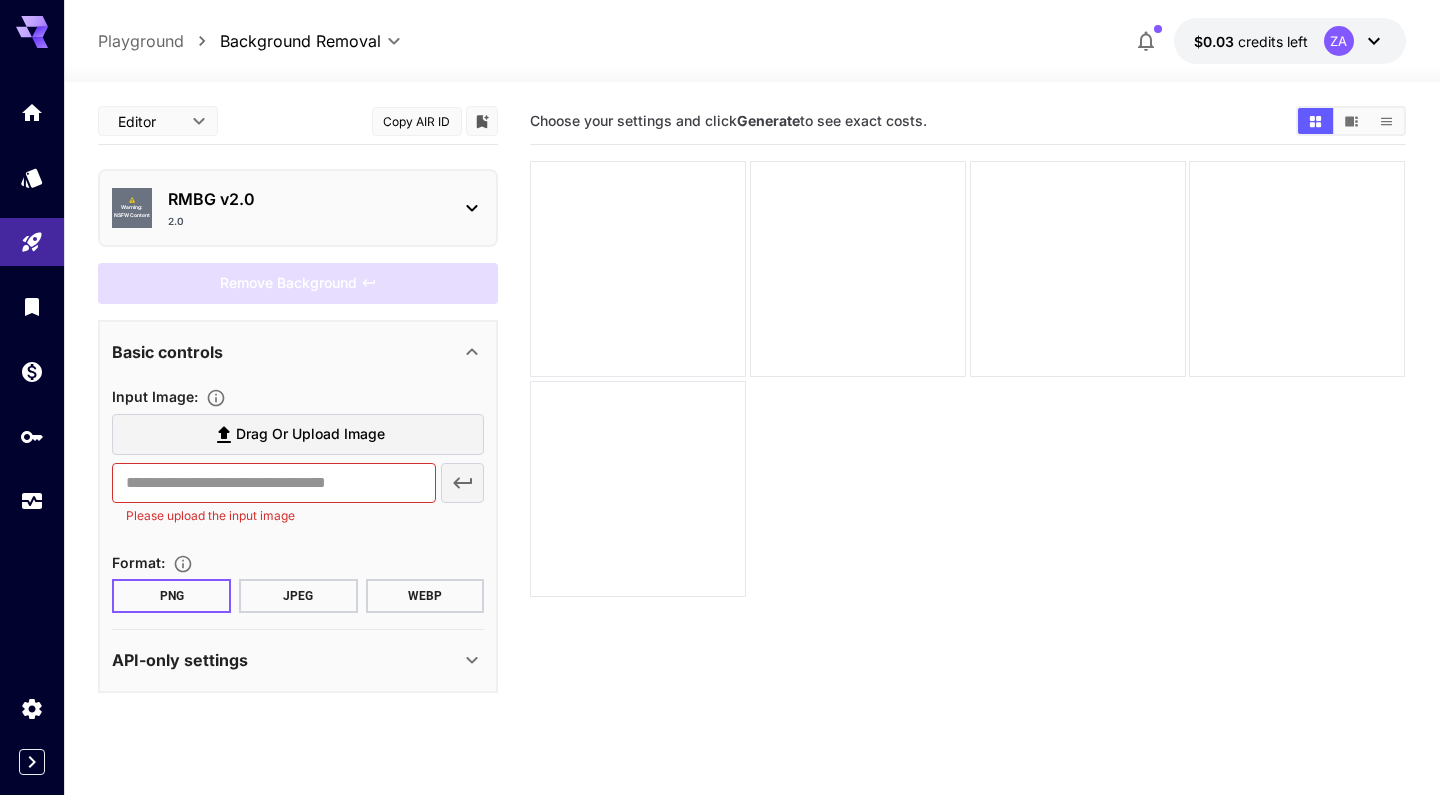click on "2.0" at bounding box center (306, 221) 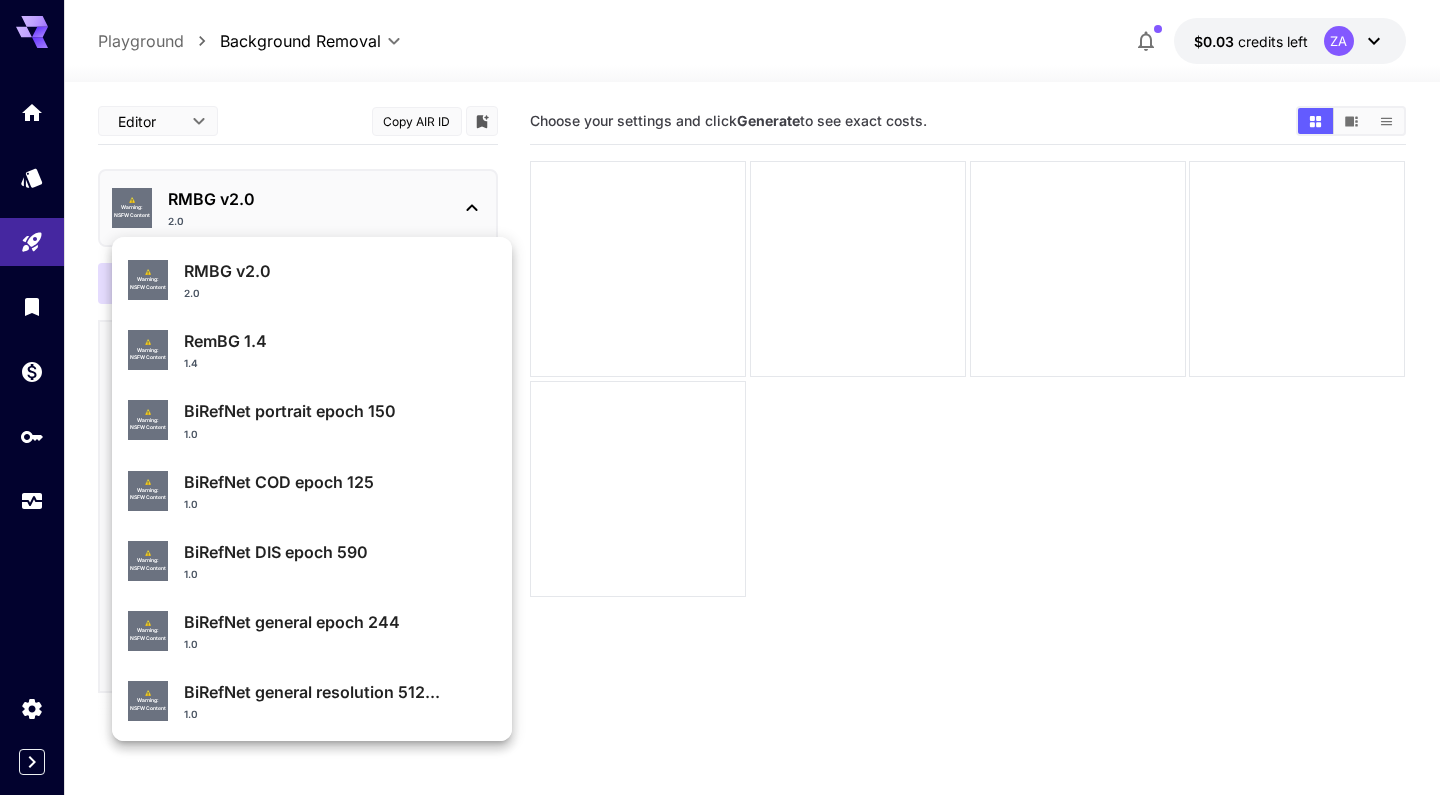 scroll, scrollTop: 0, scrollLeft: 0, axis: both 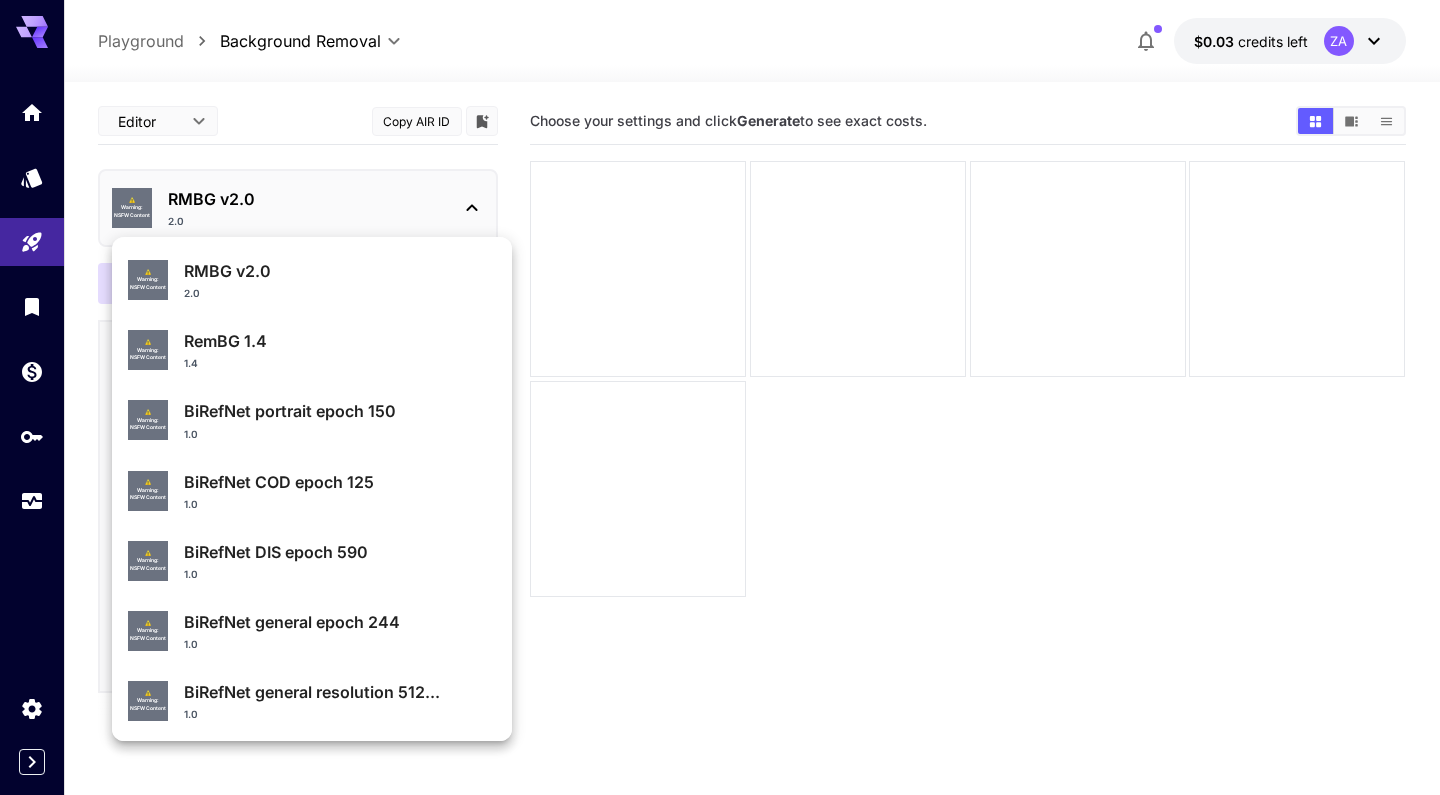 click at bounding box center [720, 397] 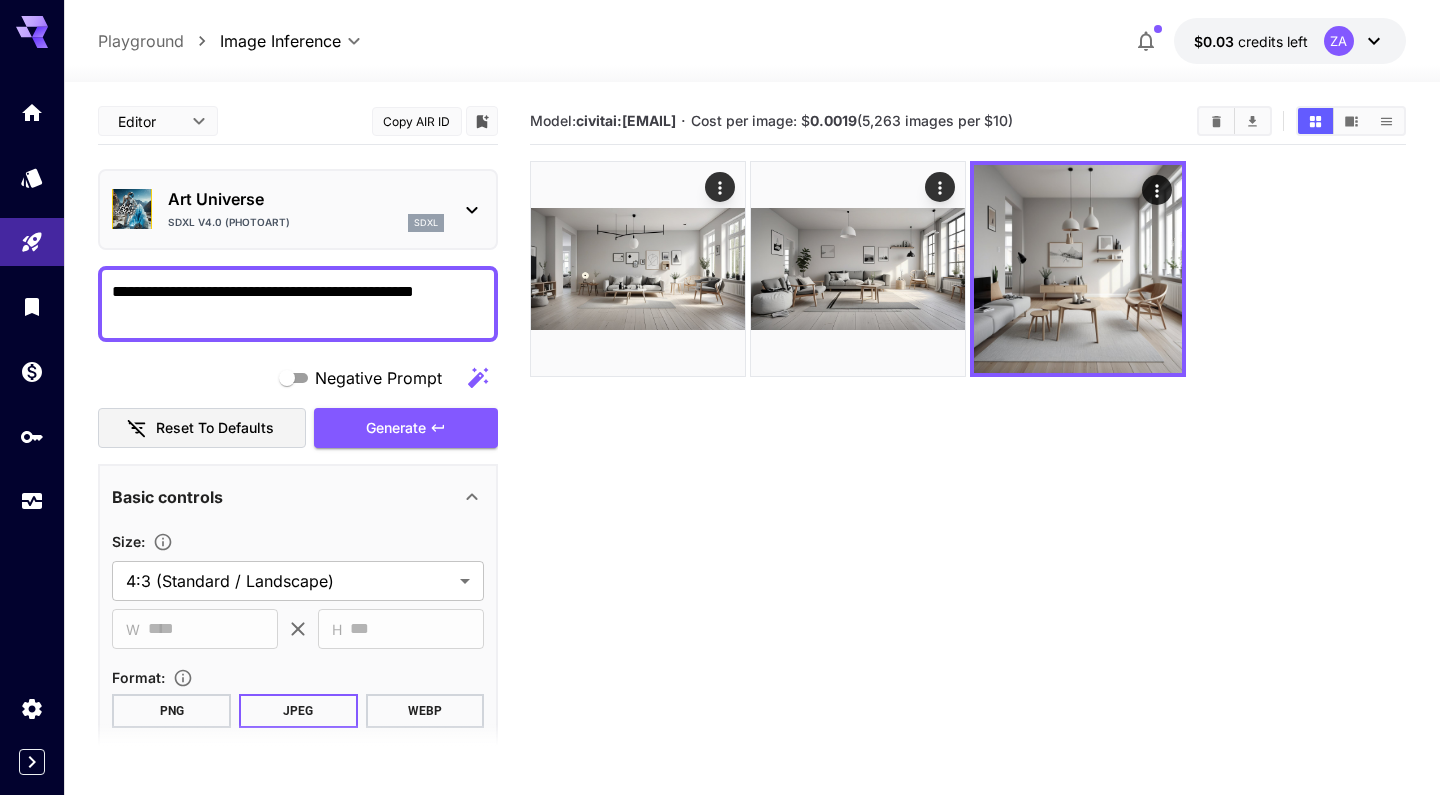 scroll, scrollTop: 0, scrollLeft: 0, axis: both 